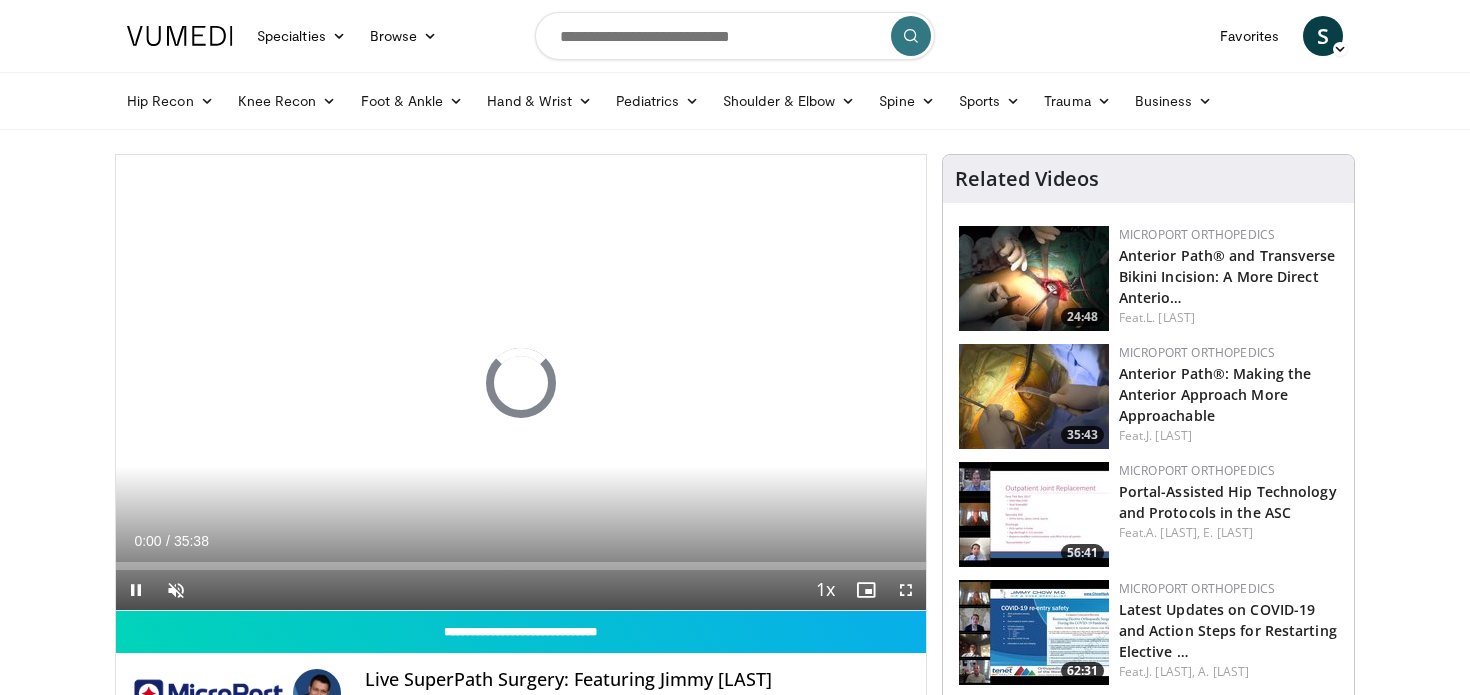 scroll, scrollTop: 0, scrollLeft: 0, axis: both 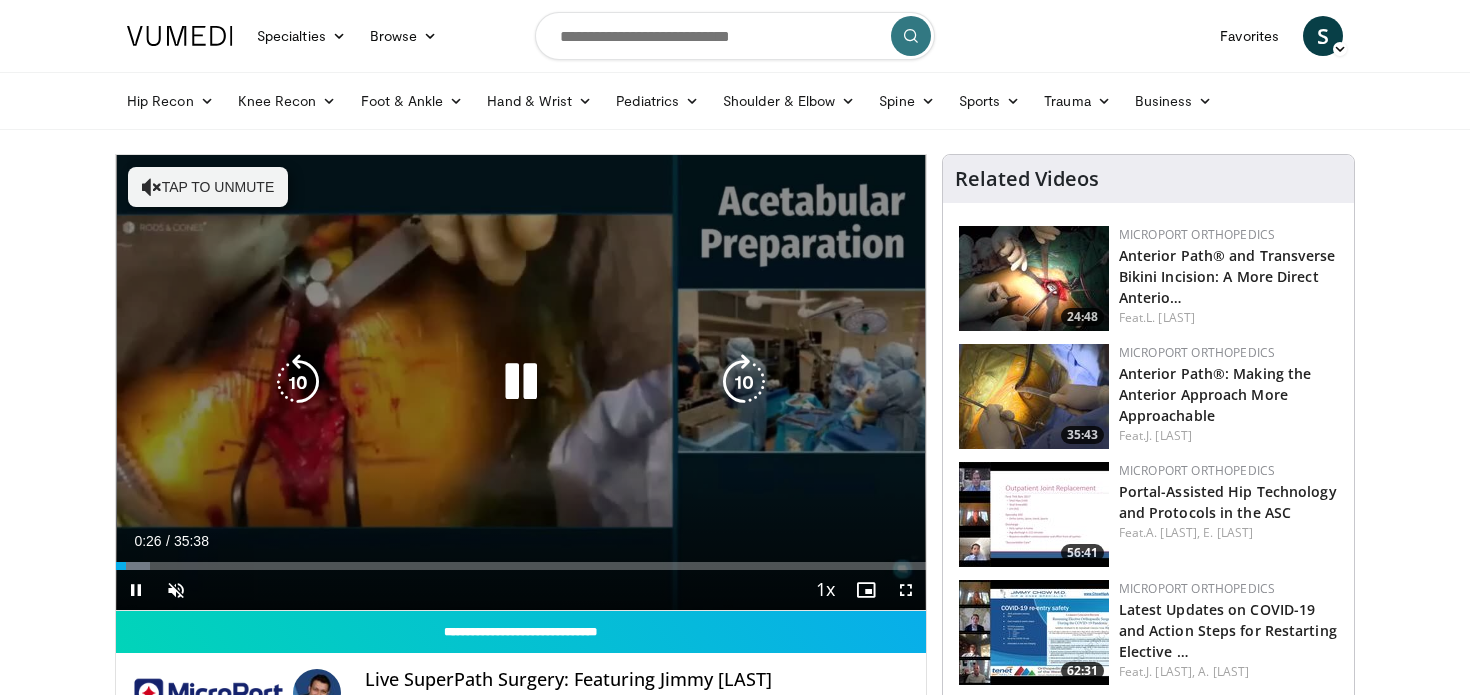 click on "Tap to unmute" at bounding box center [208, 187] 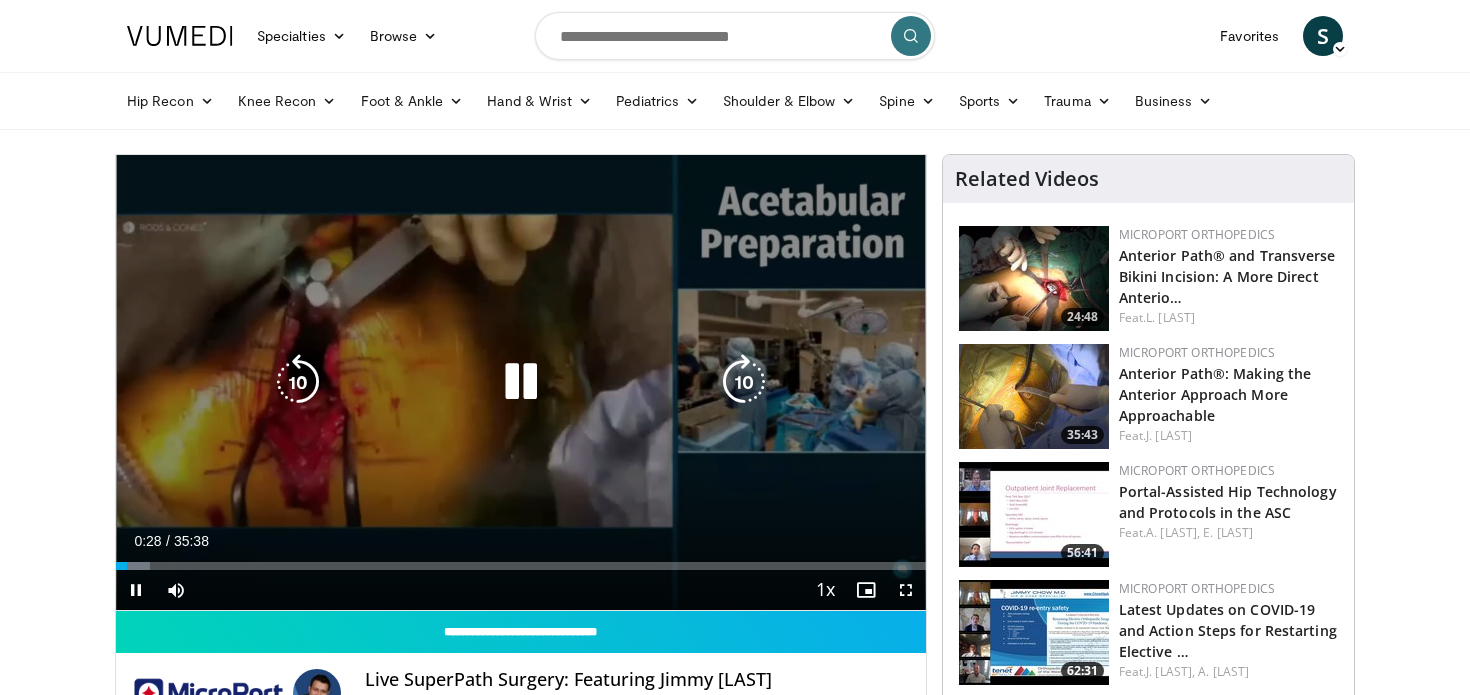click at bounding box center [521, 382] 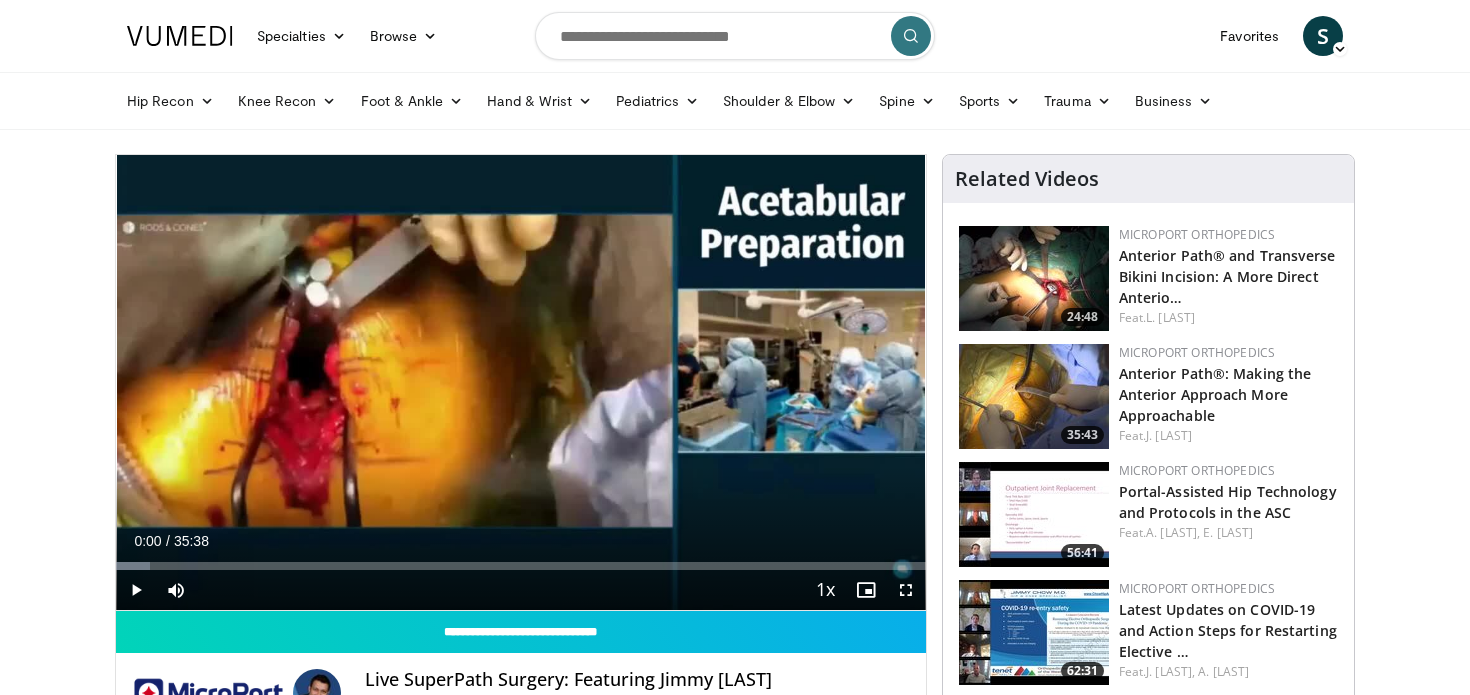 drag, startPoint x: 125, startPoint y: 566, endPoint x: 99, endPoint y: 566, distance: 26 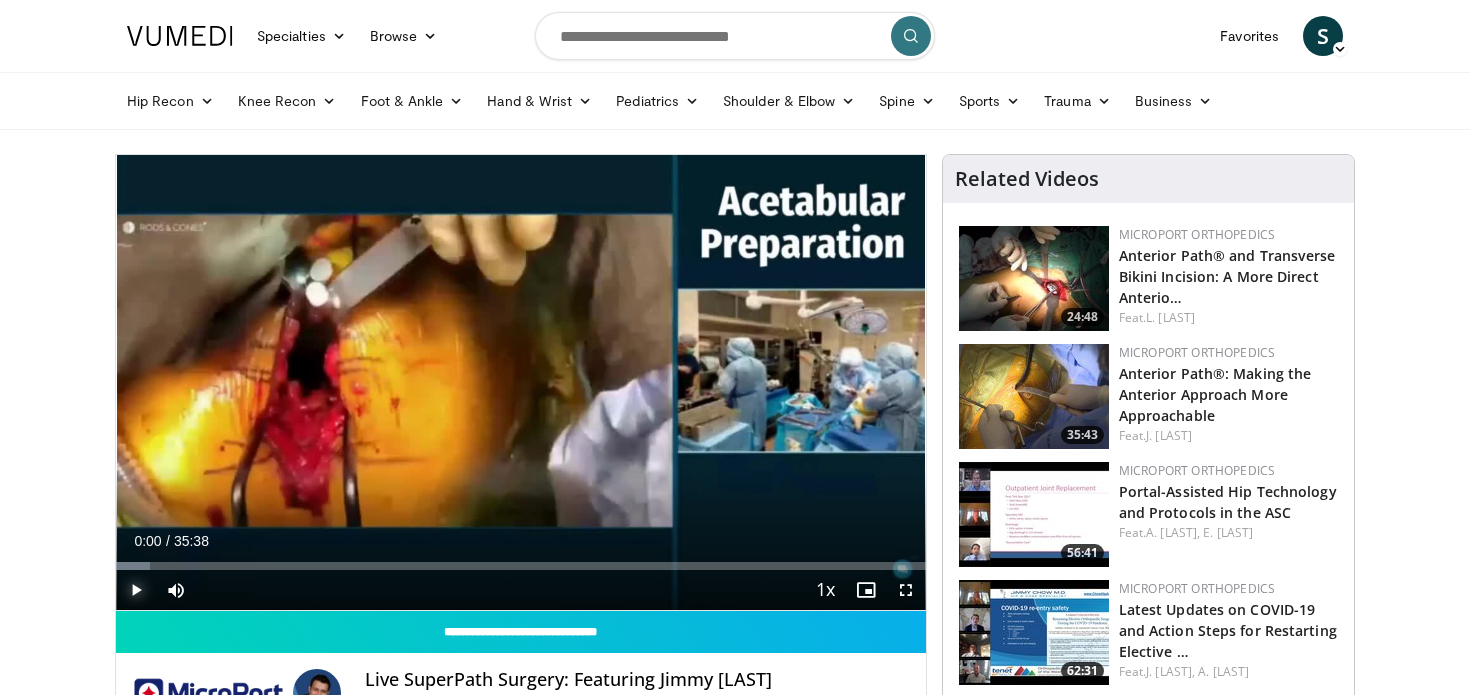 click at bounding box center (136, 590) 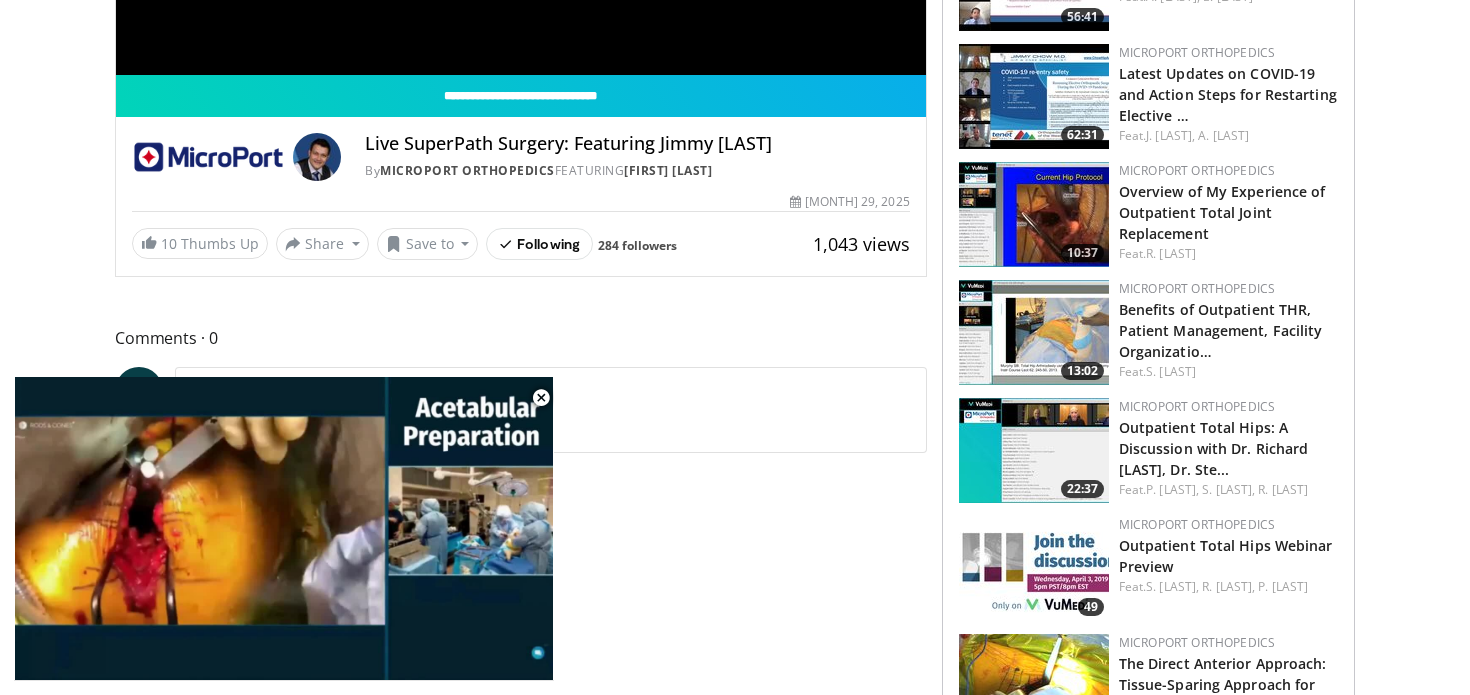 scroll, scrollTop: 545, scrollLeft: 0, axis: vertical 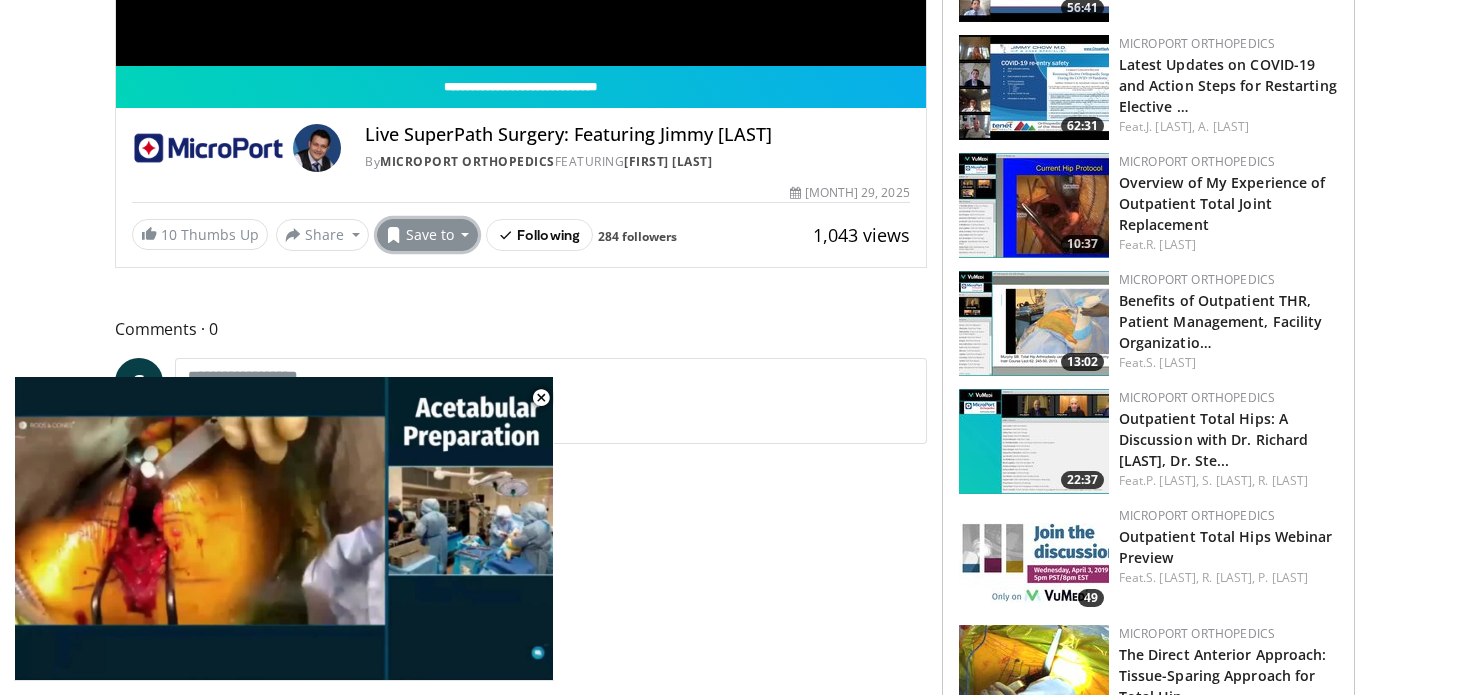 click on "Save to" at bounding box center (428, 235) 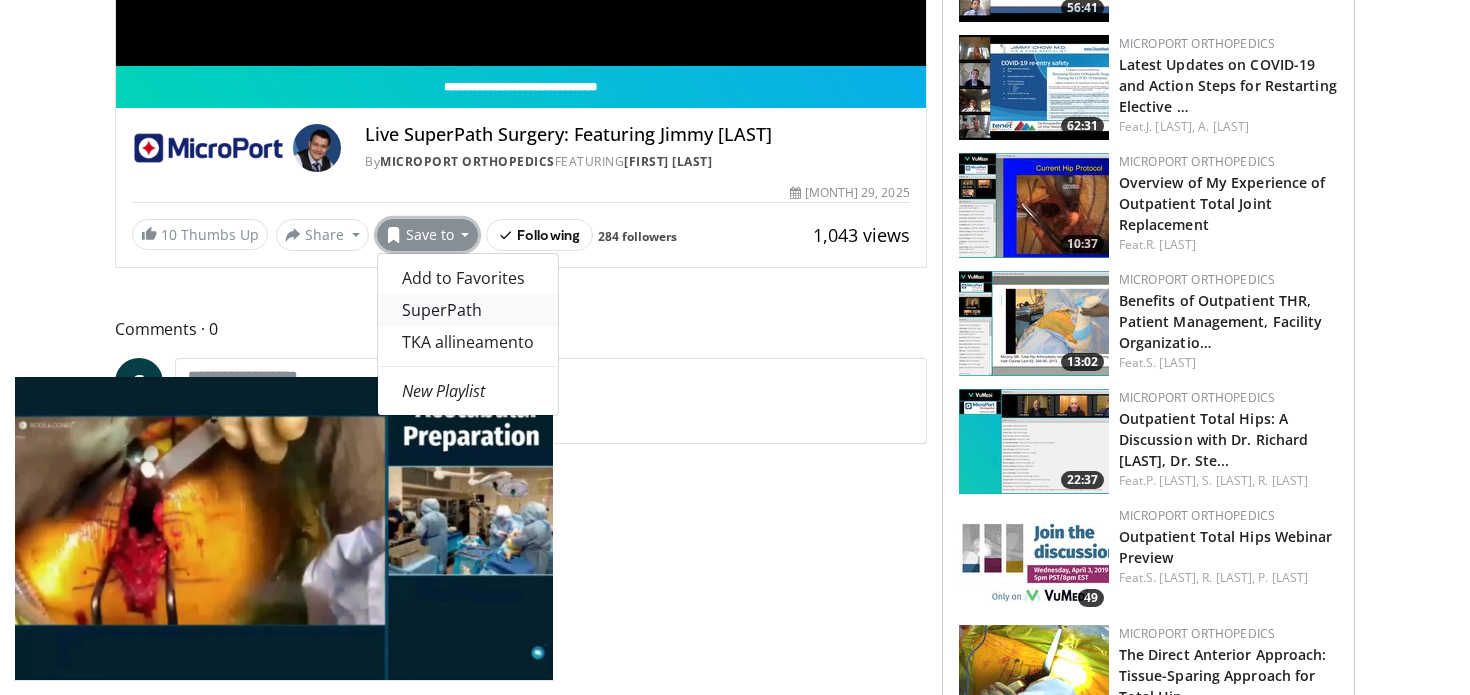 click on "SuperPath" at bounding box center [468, 310] 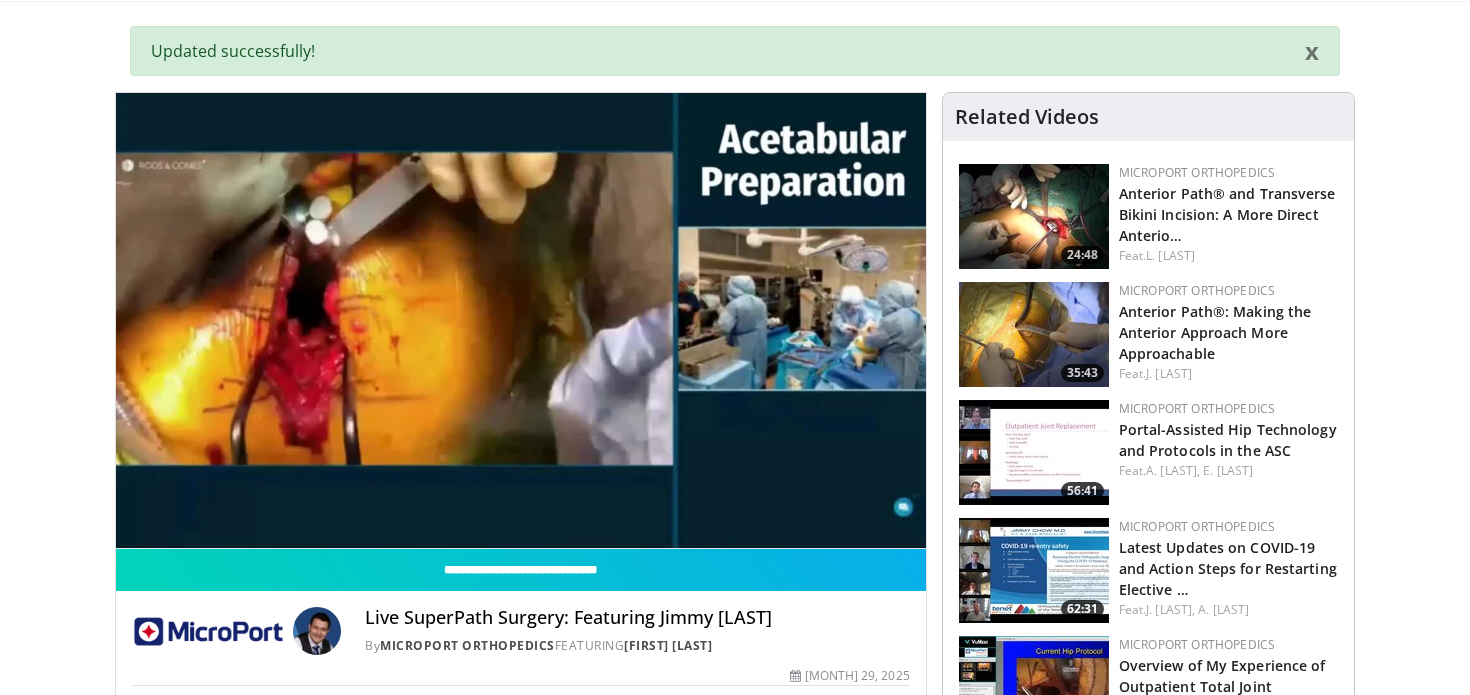 scroll, scrollTop: 123, scrollLeft: 0, axis: vertical 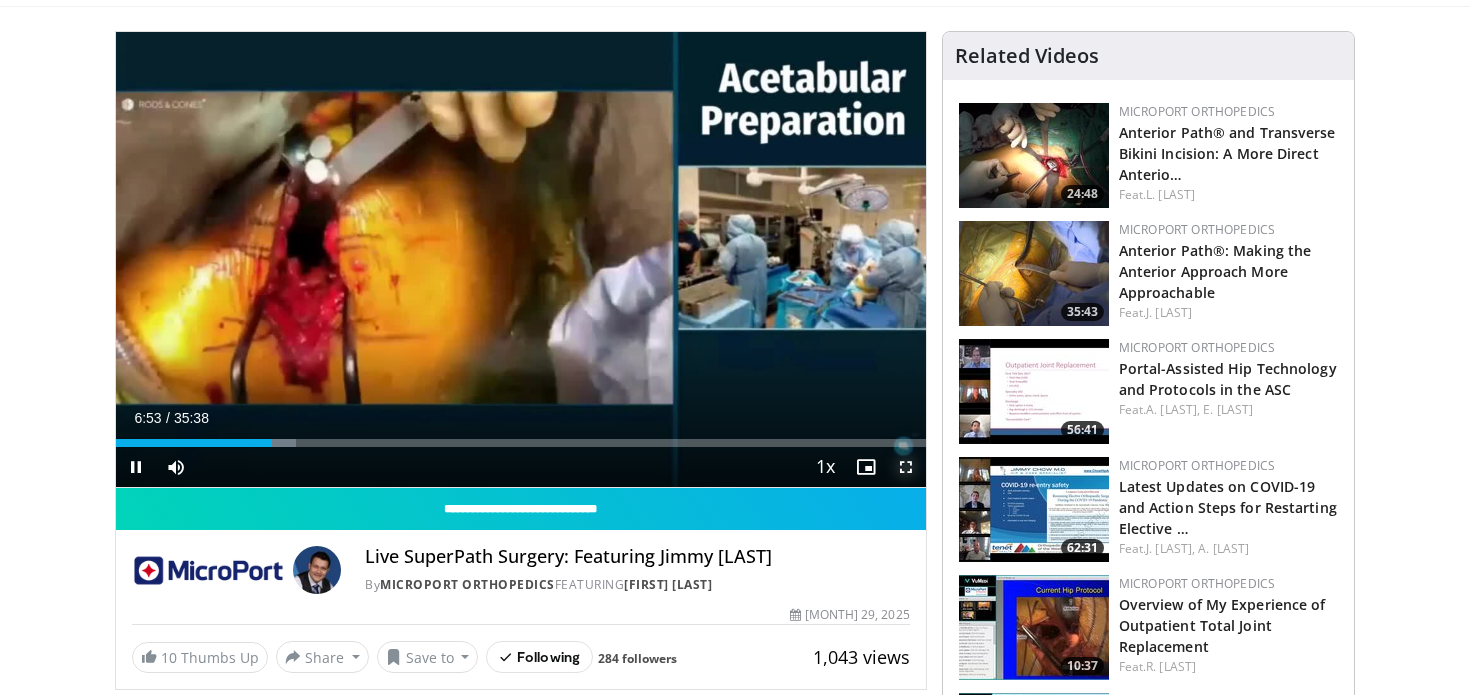 click at bounding box center [906, 467] 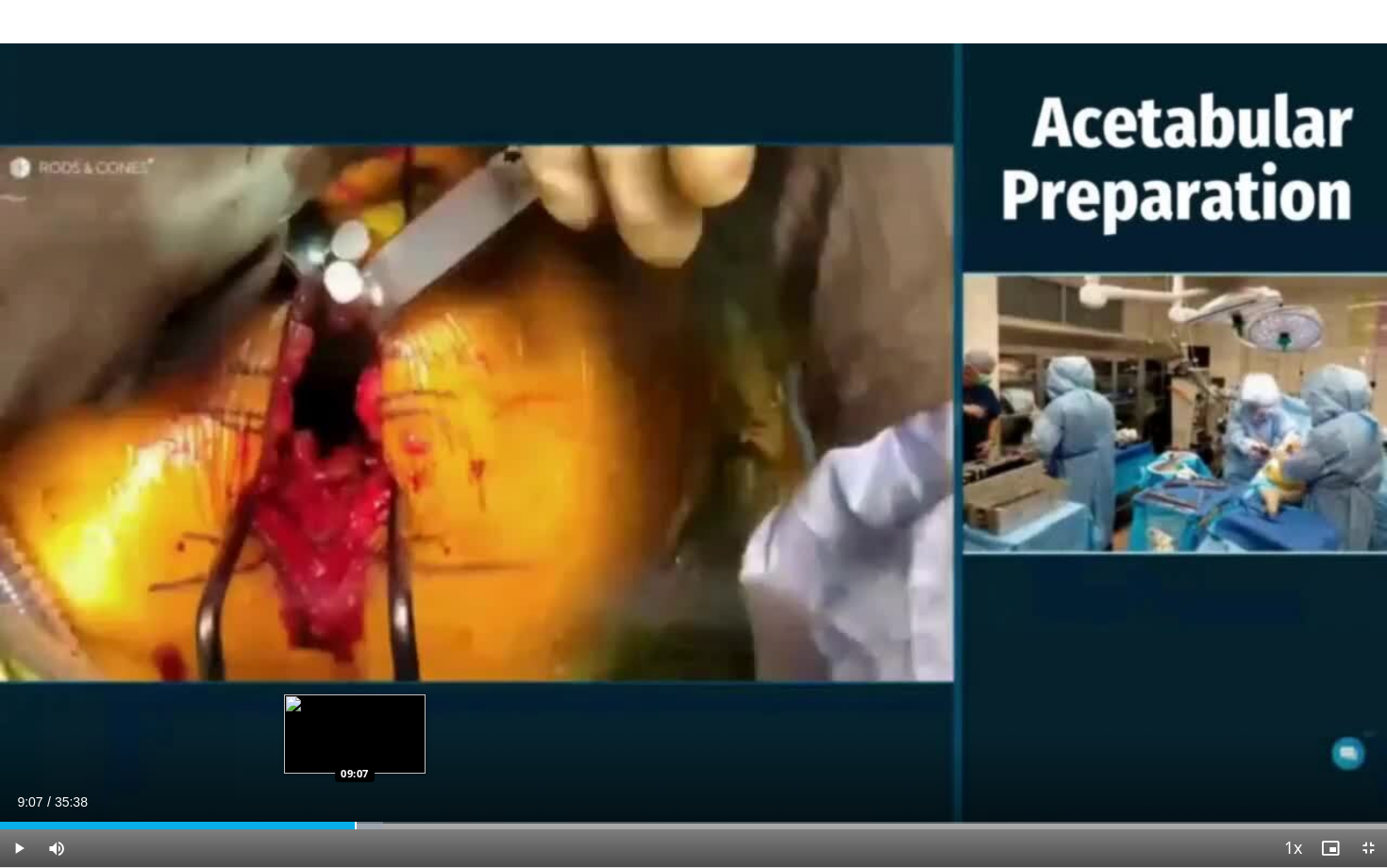 click at bounding box center (356, 826) 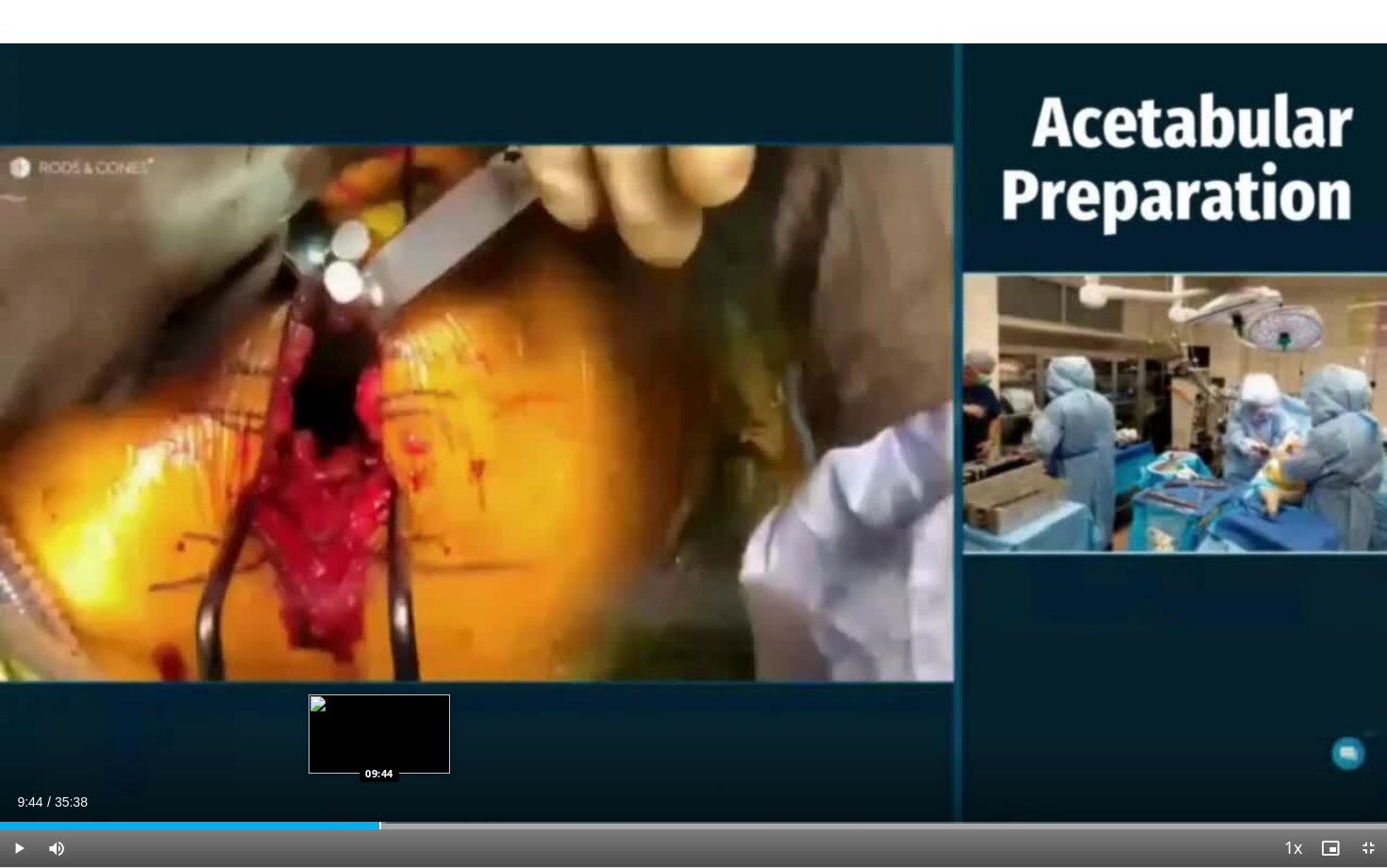 click at bounding box center [380, 826] 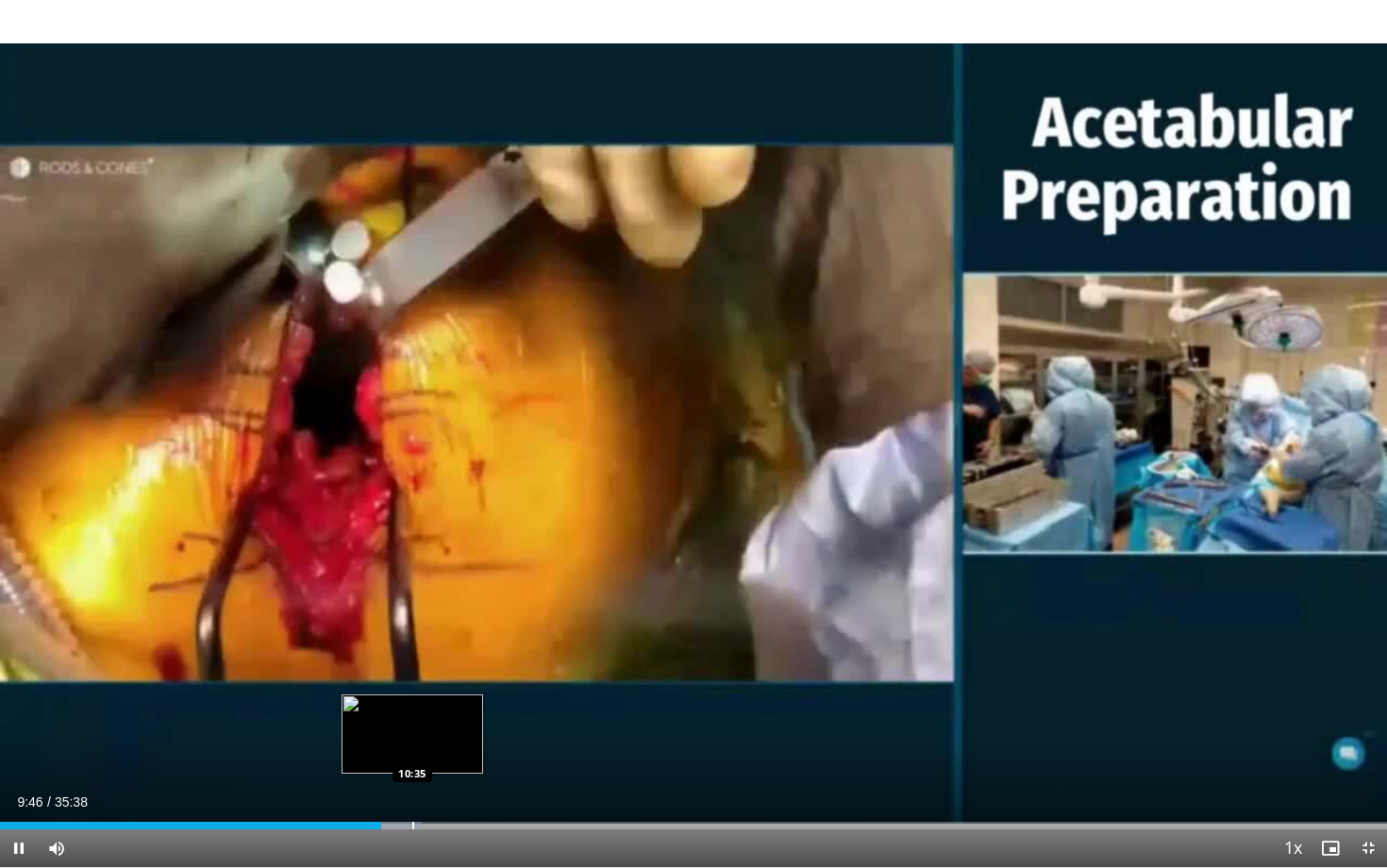 click at bounding box center [413, 826] 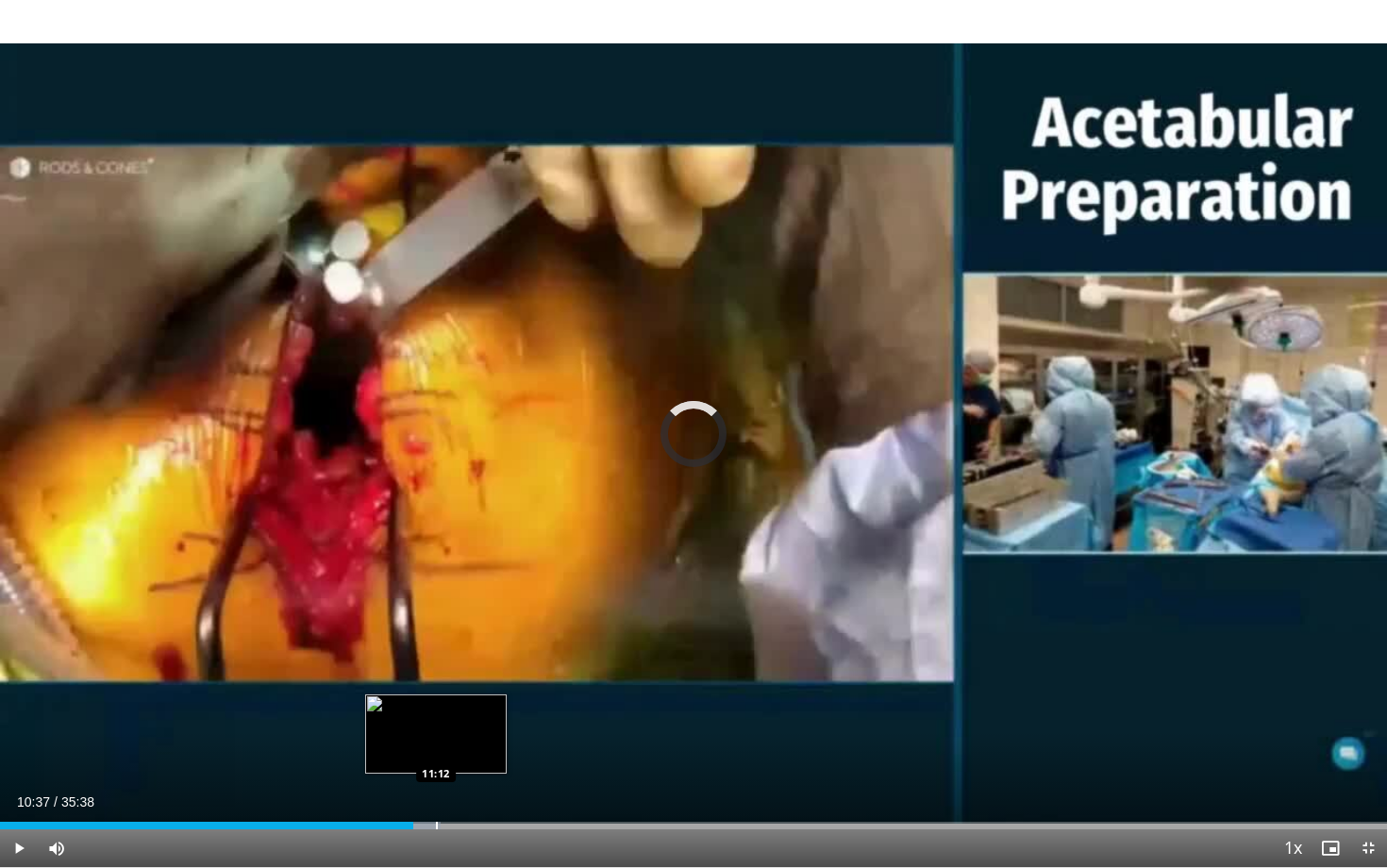 click at bounding box center (437, 826) 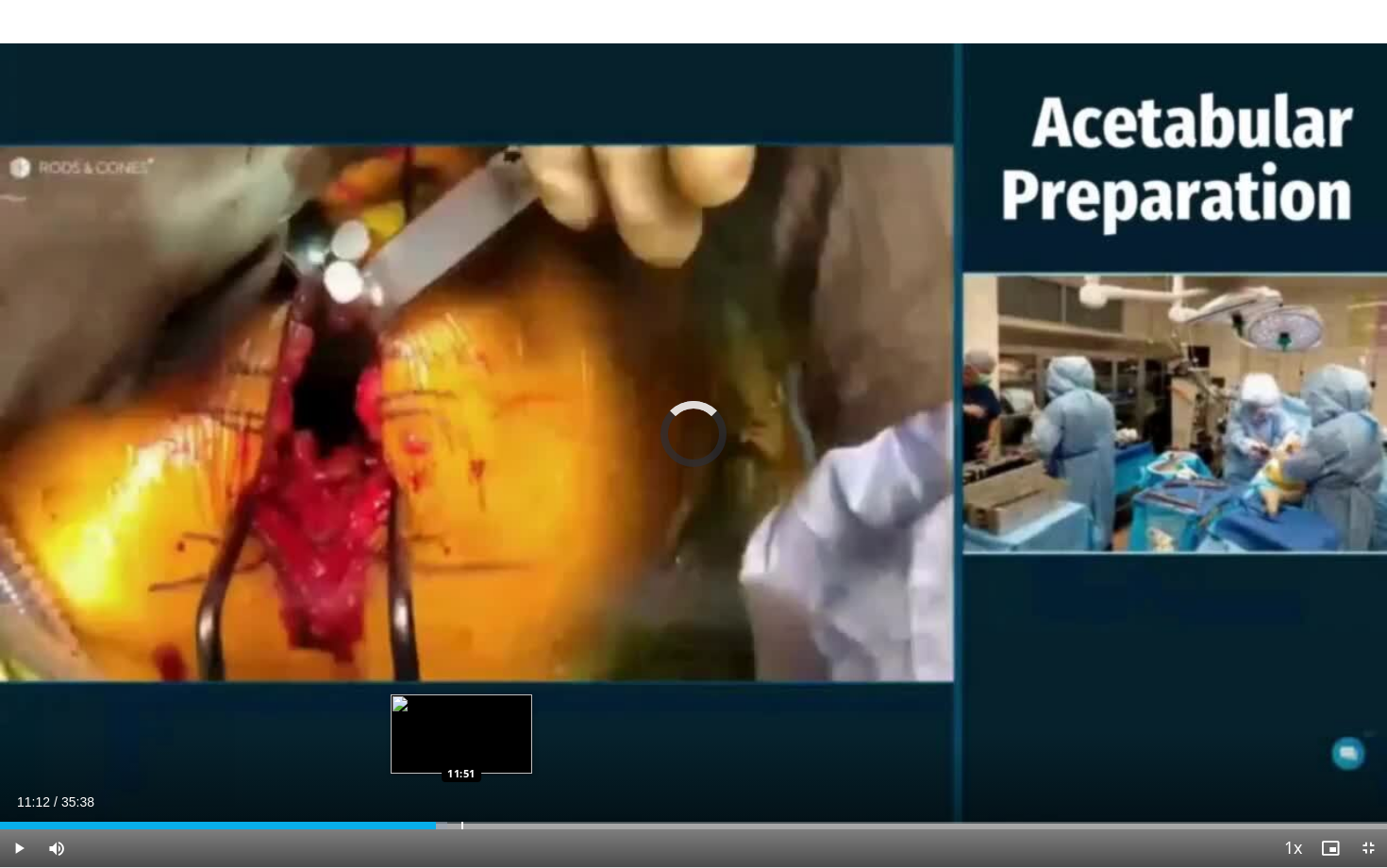 click at bounding box center (462, 826) 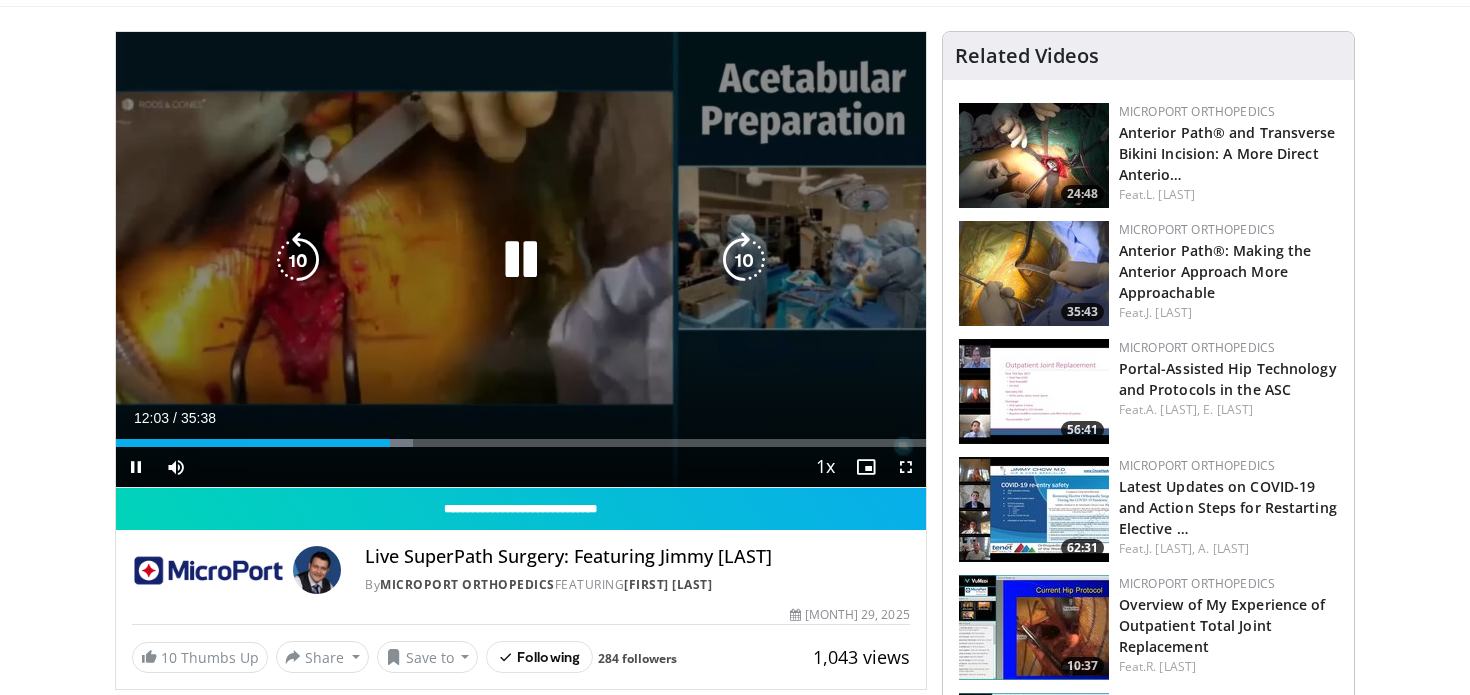 click at bounding box center (521, 260) 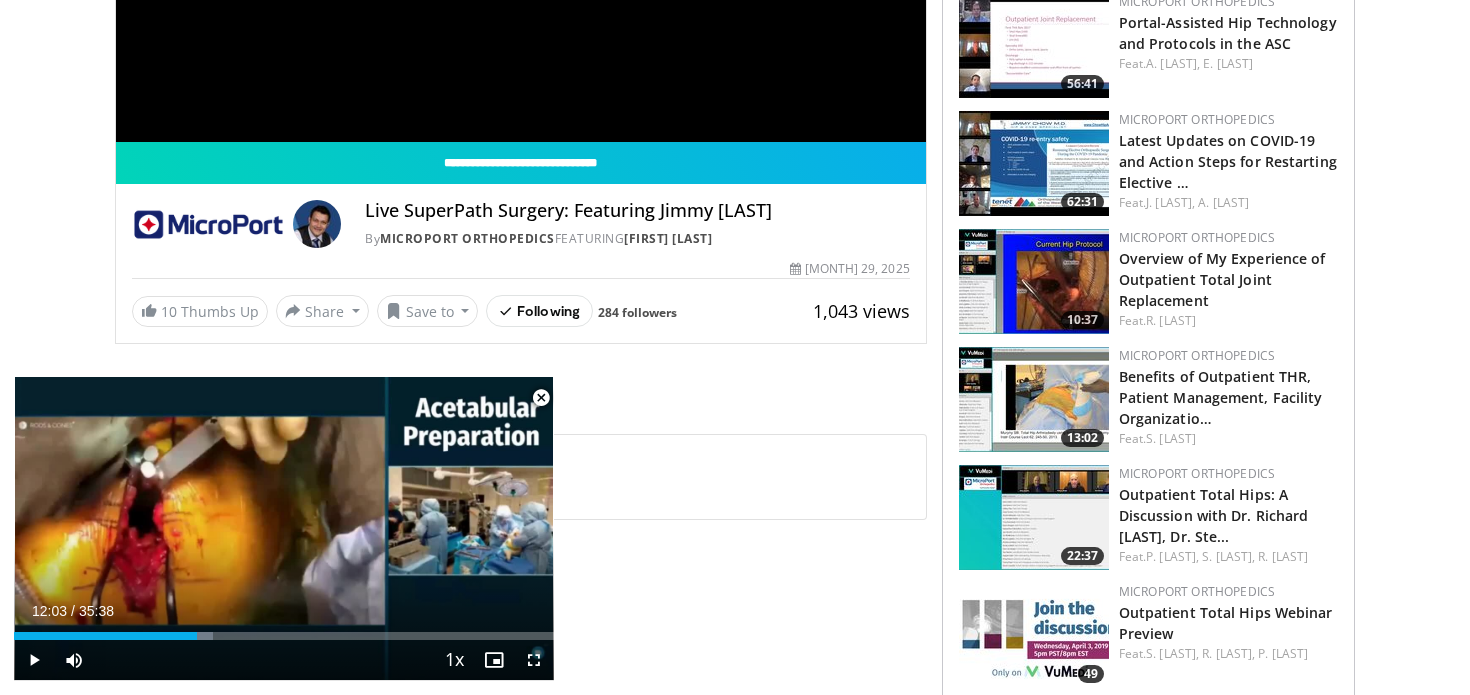 scroll, scrollTop: 509, scrollLeft: 0, axis: vertical 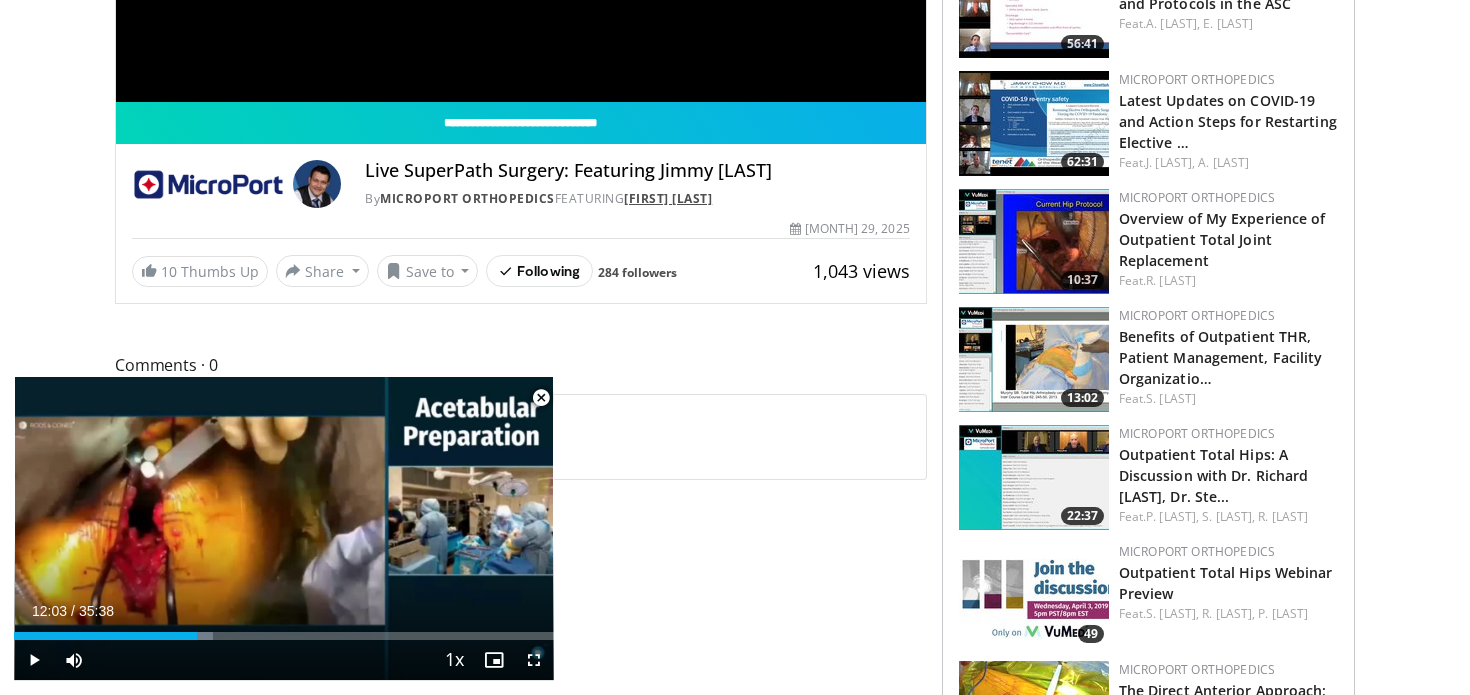 click on "Jimmy Chow" at bounding box center (668, 198) 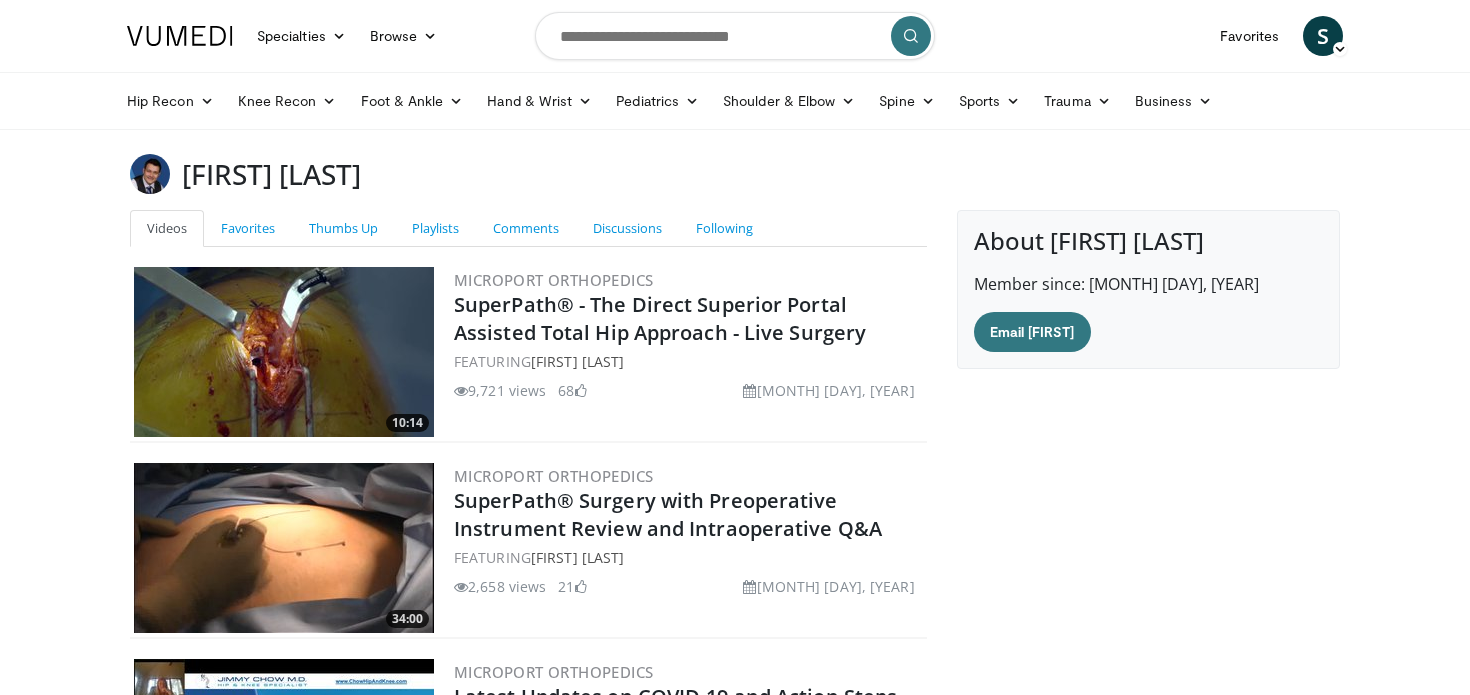 scroll, scrollTop: 0, scrollLeft: 0, axis: both 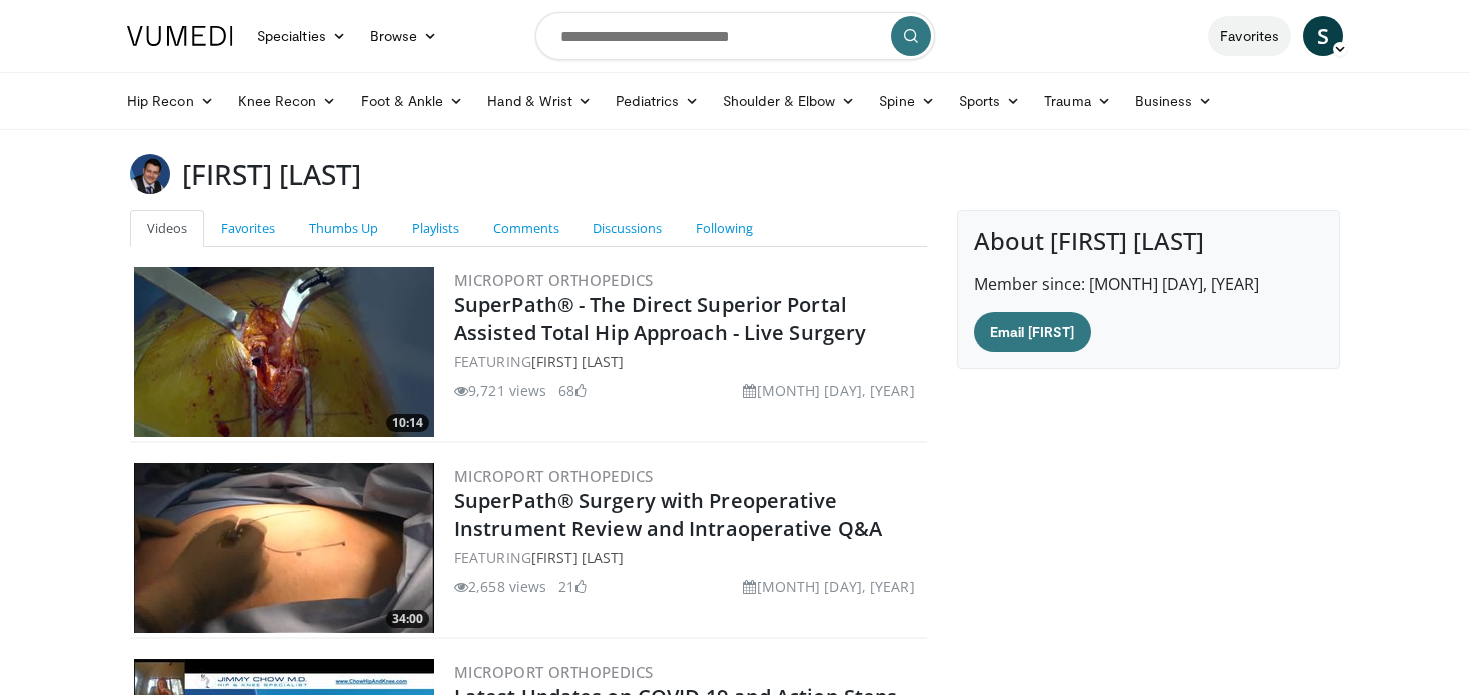 click on "Favorites" at bounding box center (1249, 36) 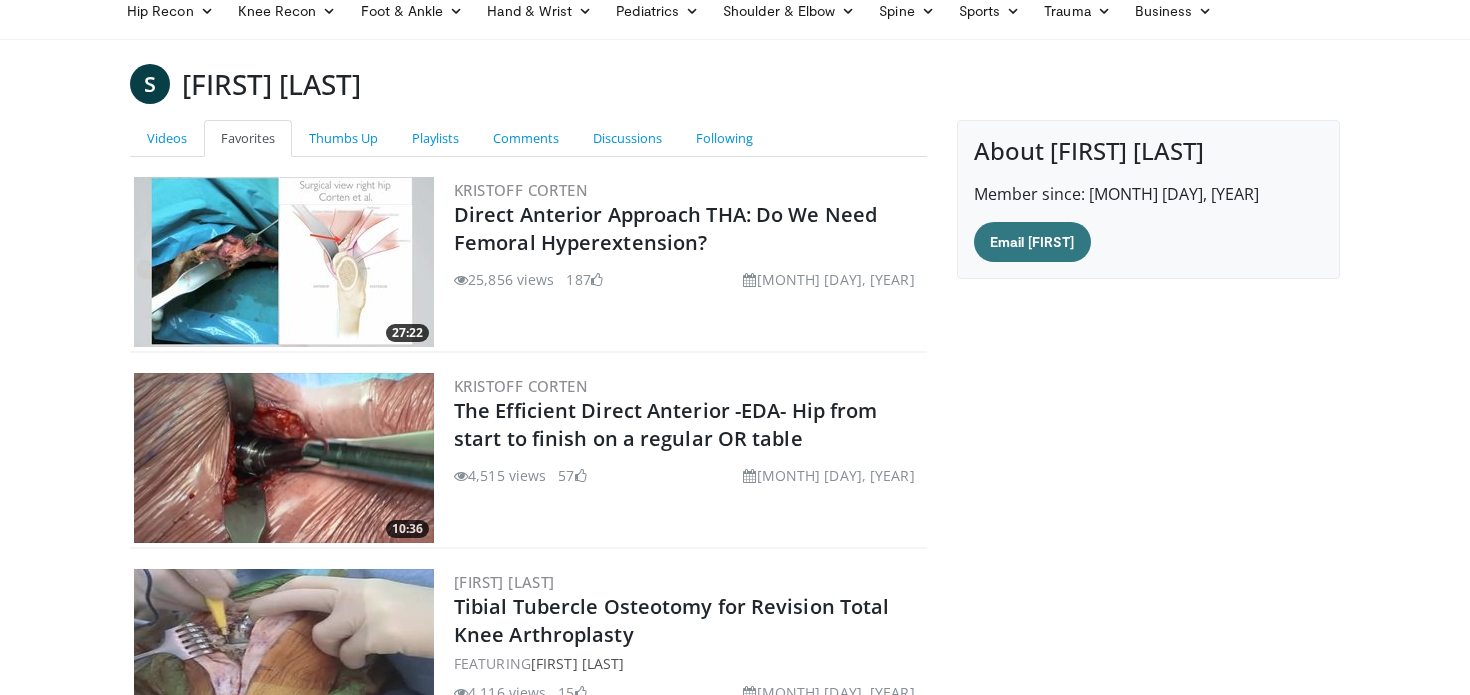 scroll, scrollTop: 0, scrollLeft: 0, axis: both 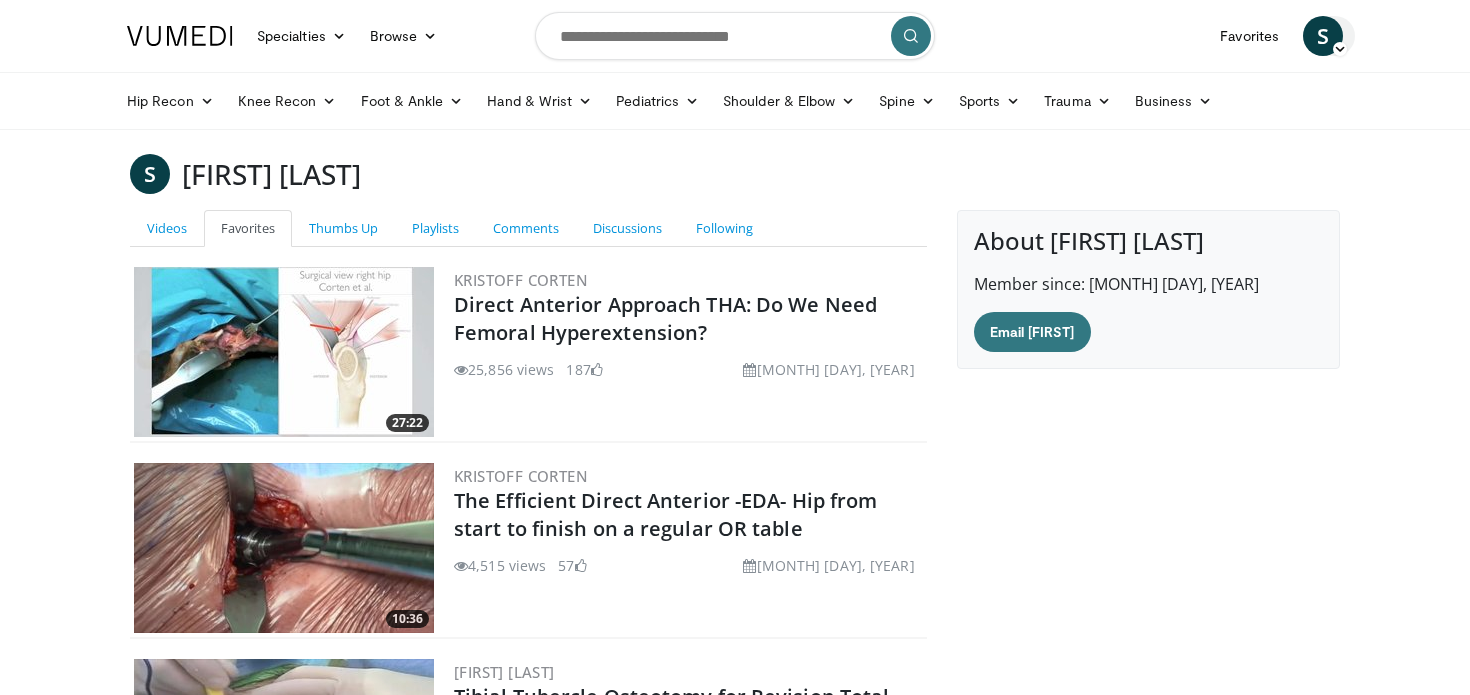 click on "S" at bounding box center [1323, 36] 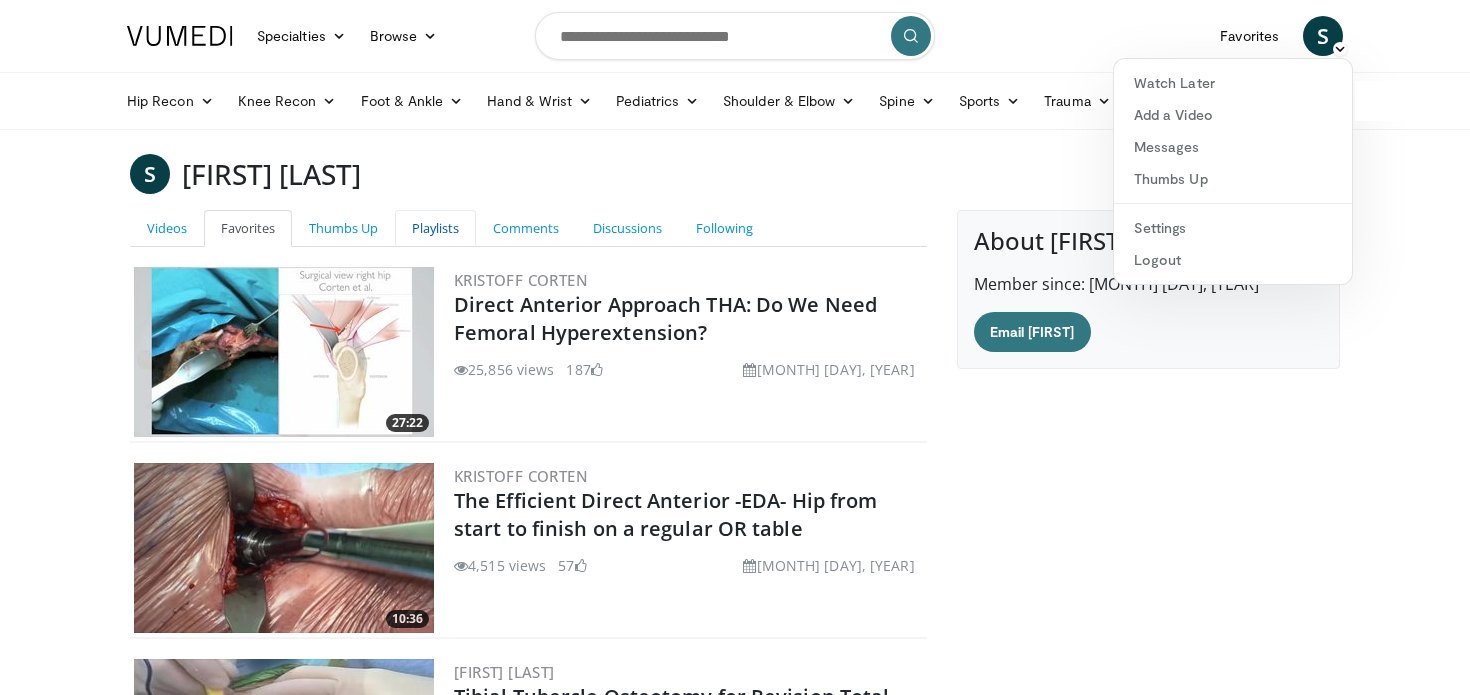 click on "Playlists" at bounding box center [435, 228] 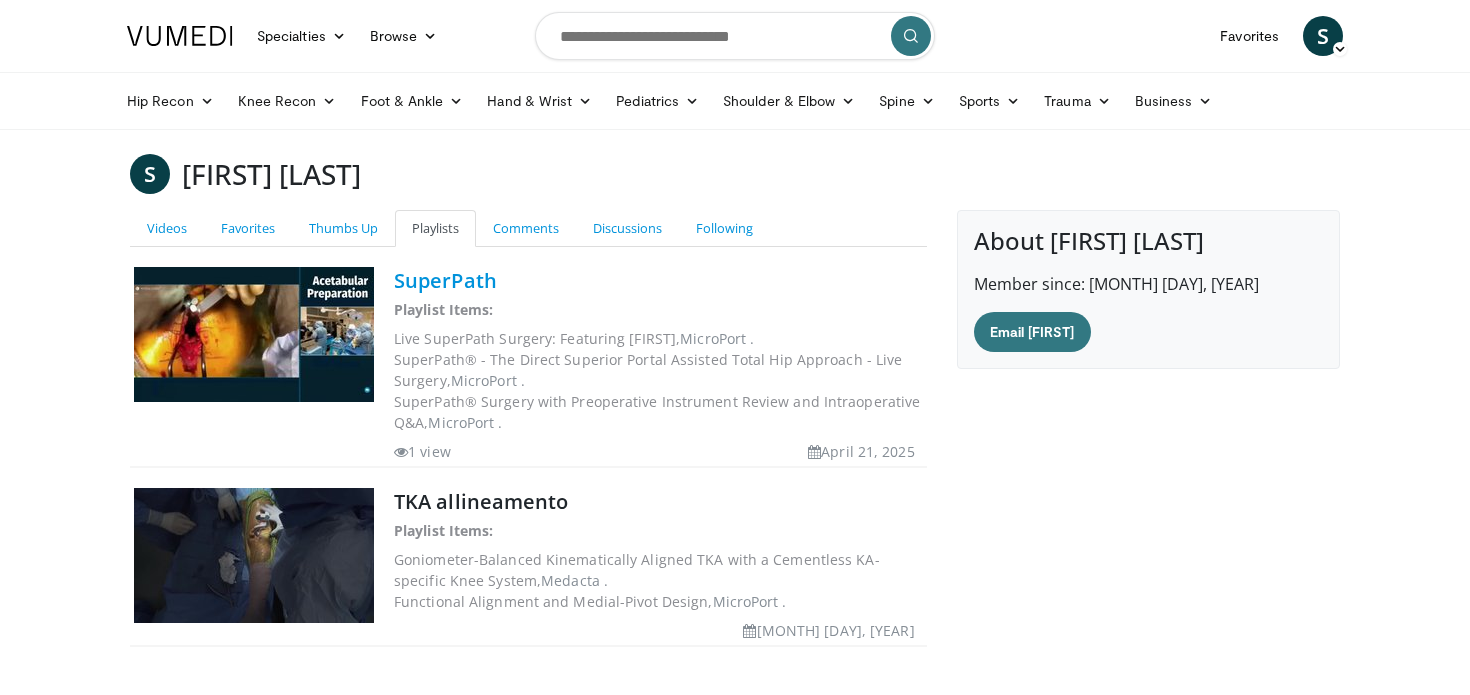 click on "SuperPath" at bounding box center (445, 280) 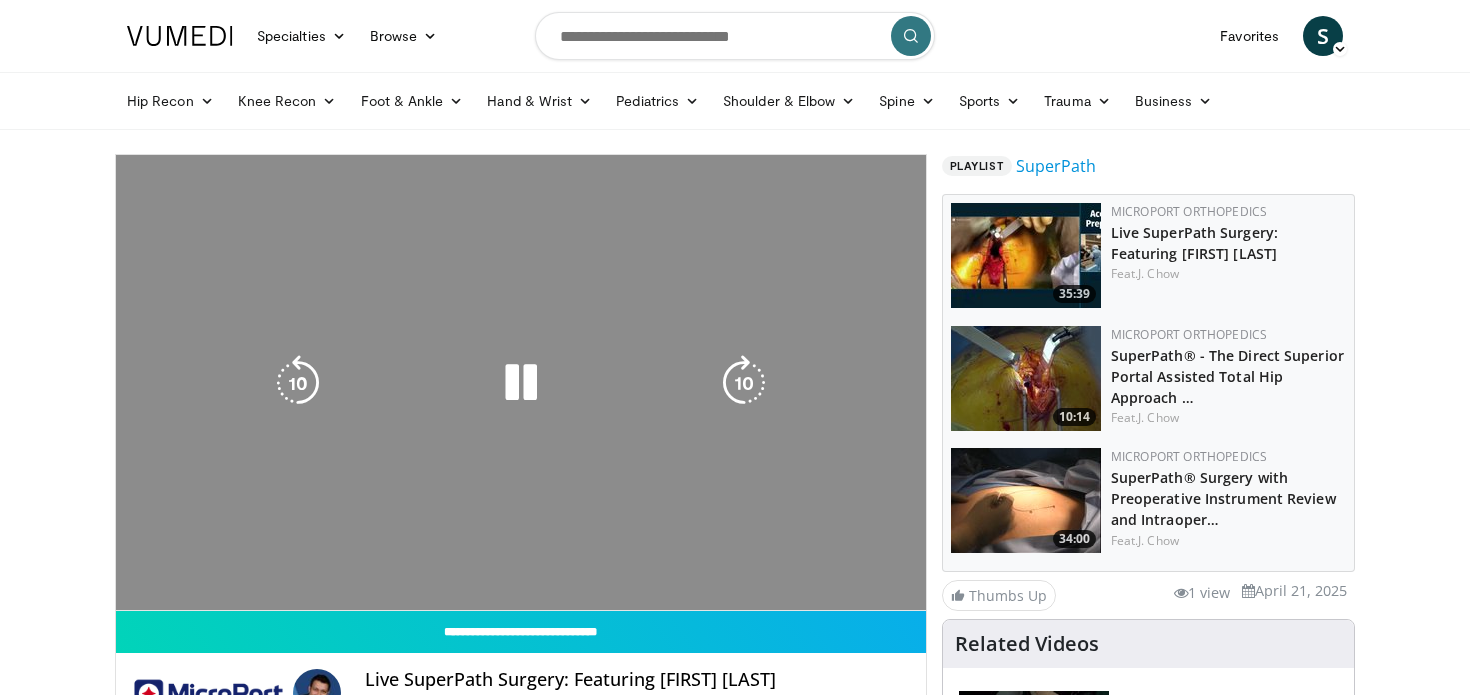 scroll, scrollTop: 0, scrollLeft: 0, axis: both 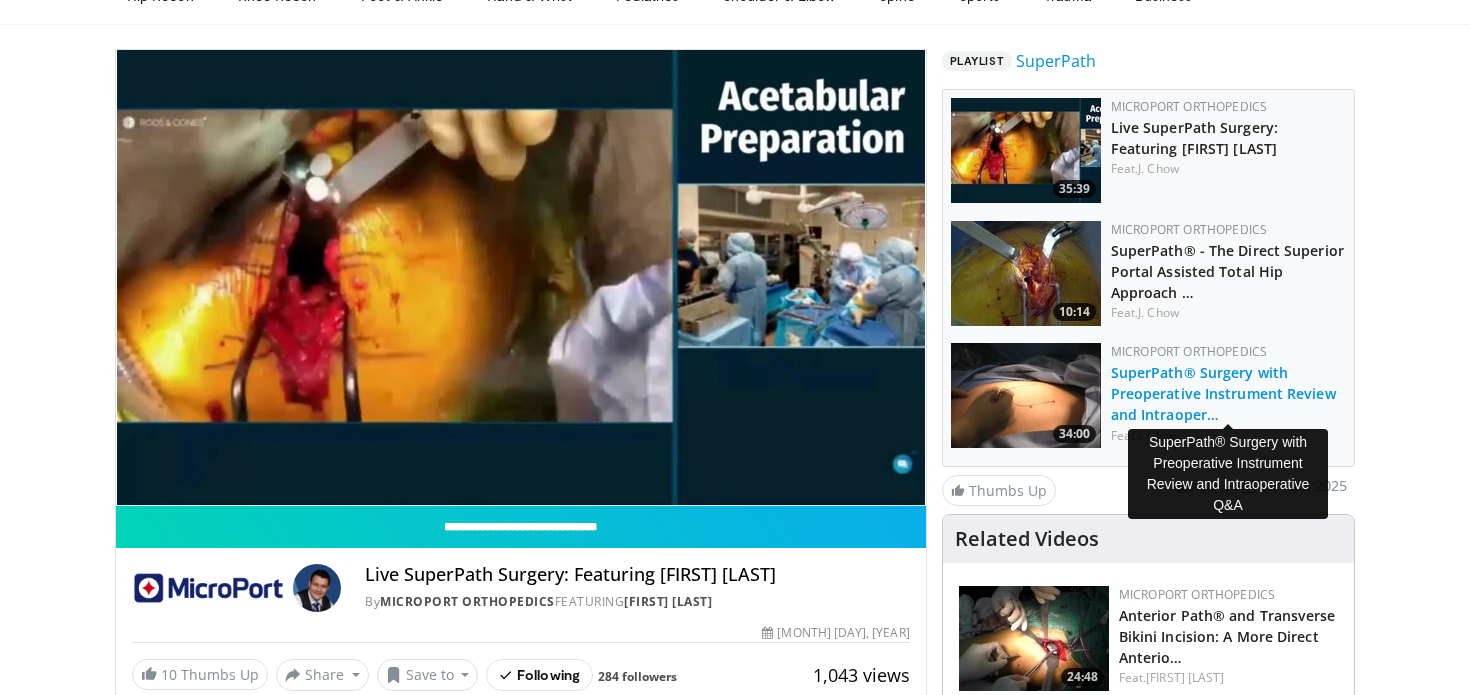click on "SuperPath® Surgery with Preoperative Instrument Review and Intraoper…" at bounding box center (1228, 392) 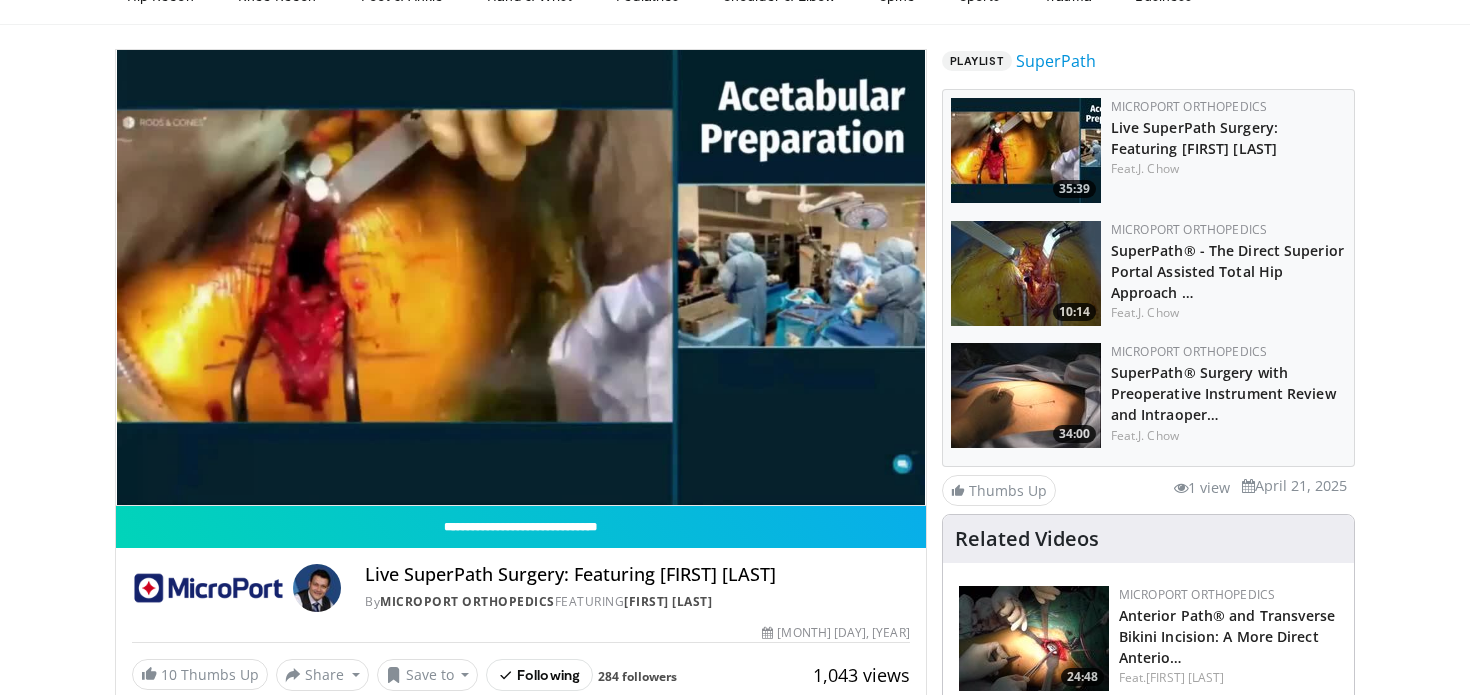 click at bounding box center [1026, 395] 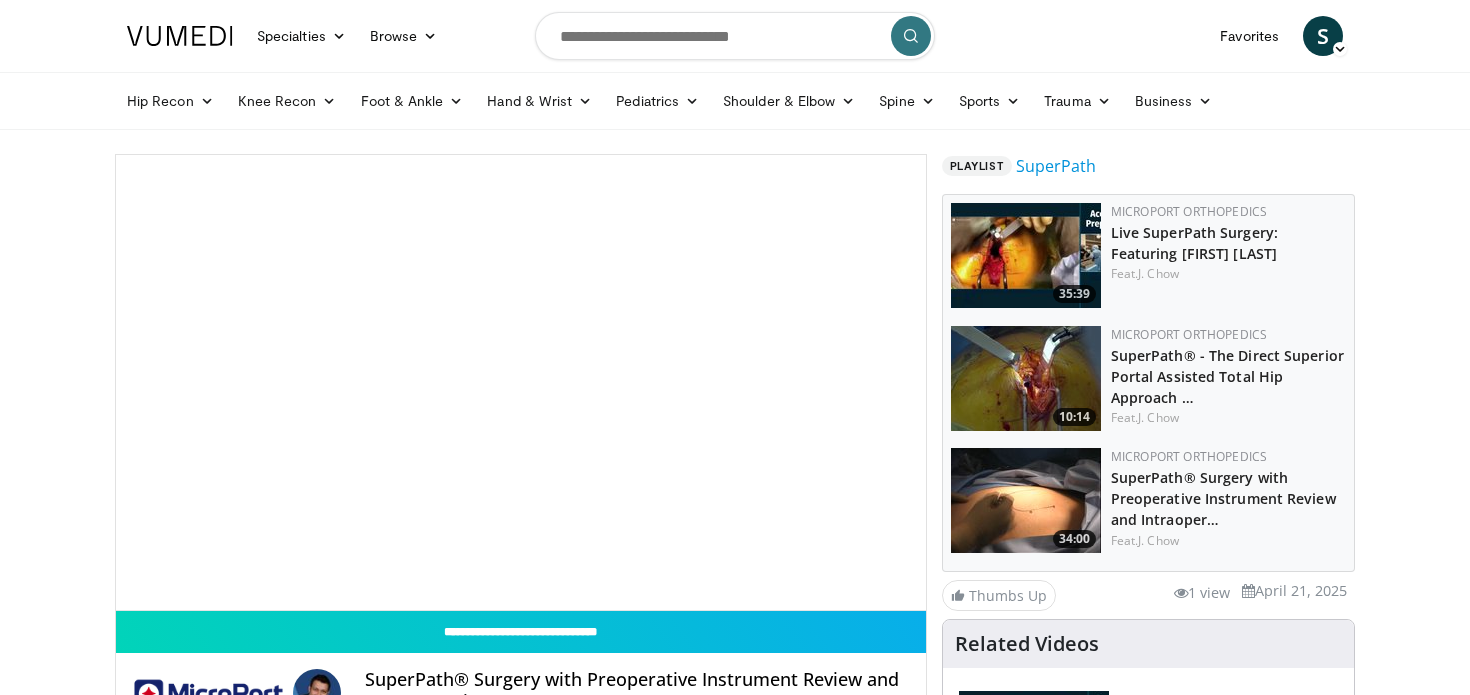 scroll, scrollTop: 0, scrollLeft: 0, axis: both 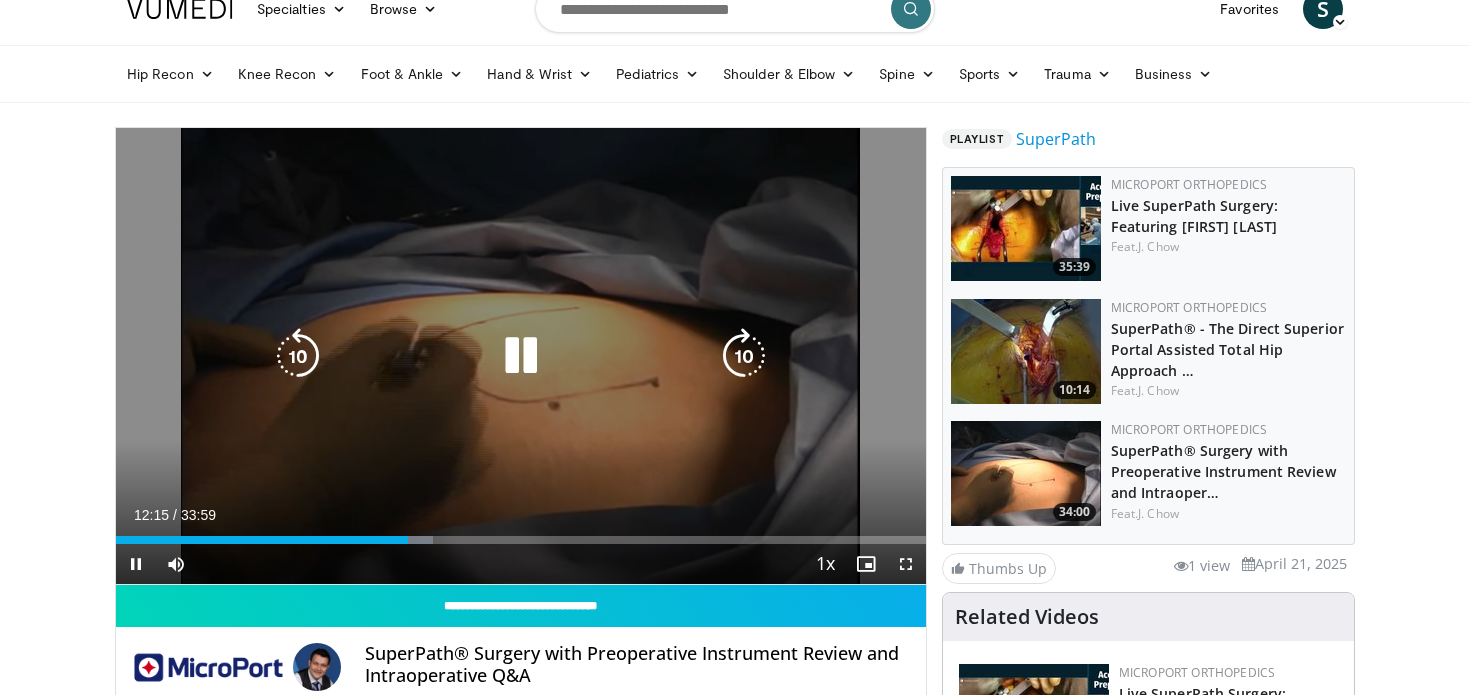 click at bounding box center (521, 356) 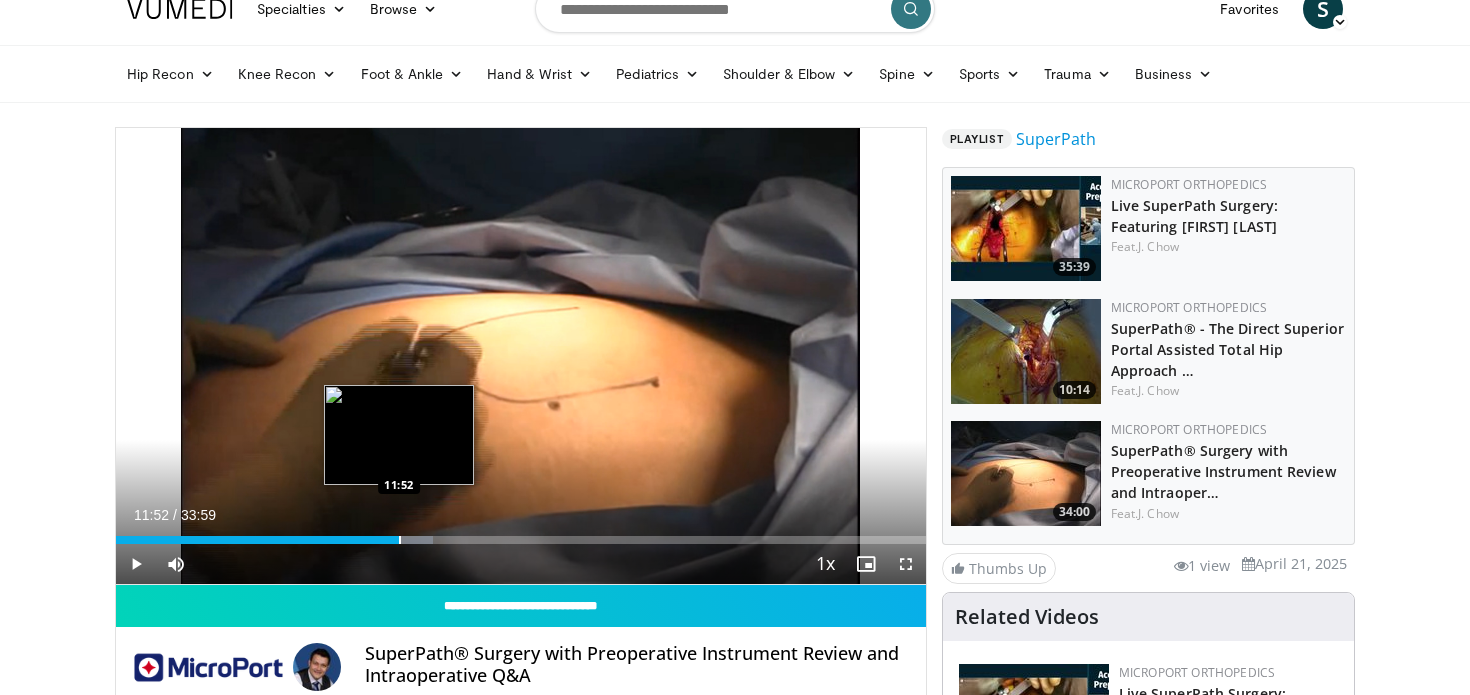 click at bounding box center (400, 540) 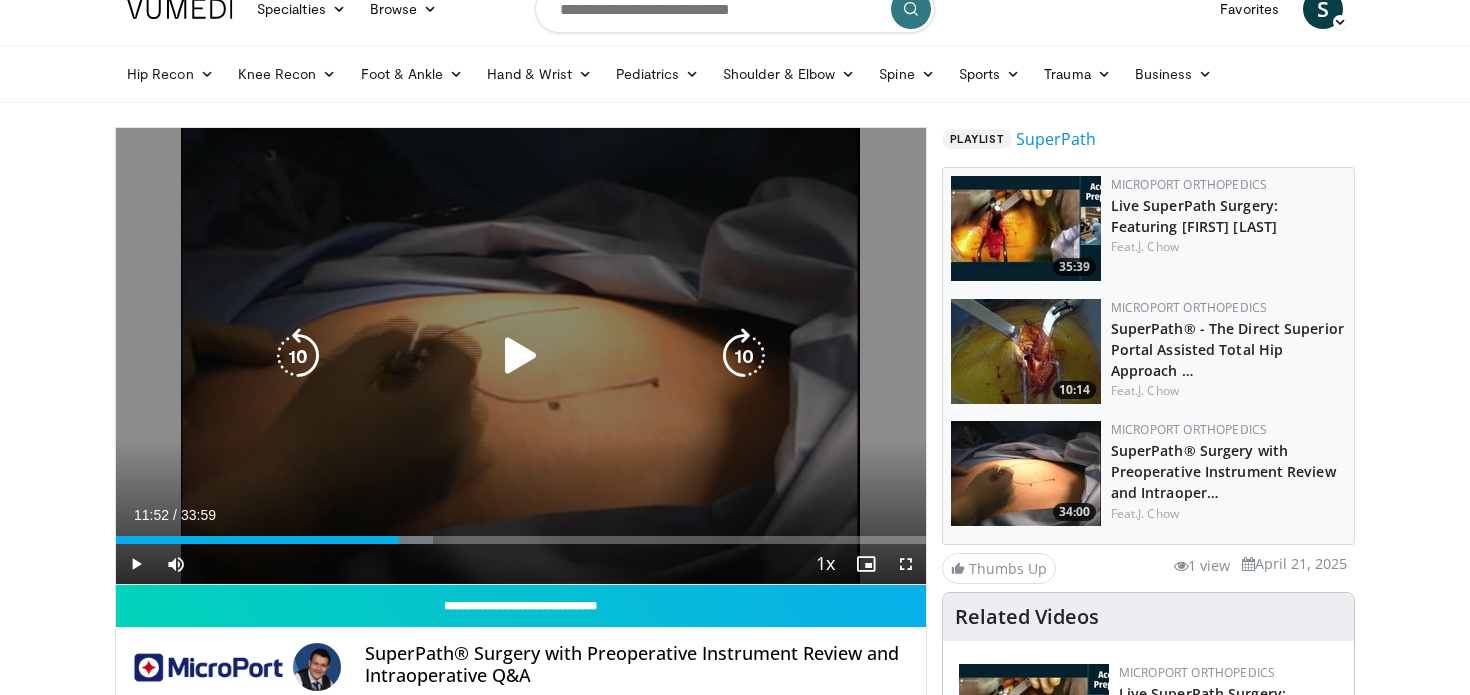 click at bounding box center [521, 356] 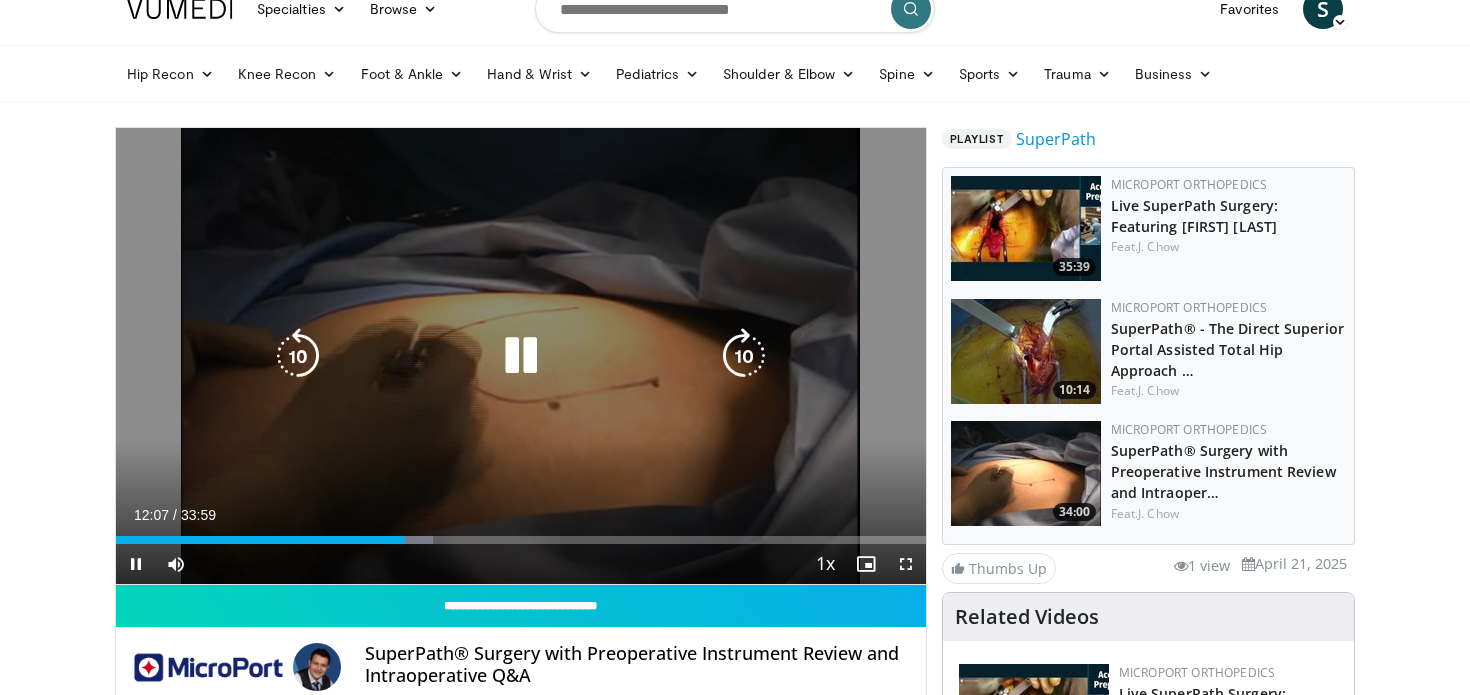 click at bounding box center (521, 356) 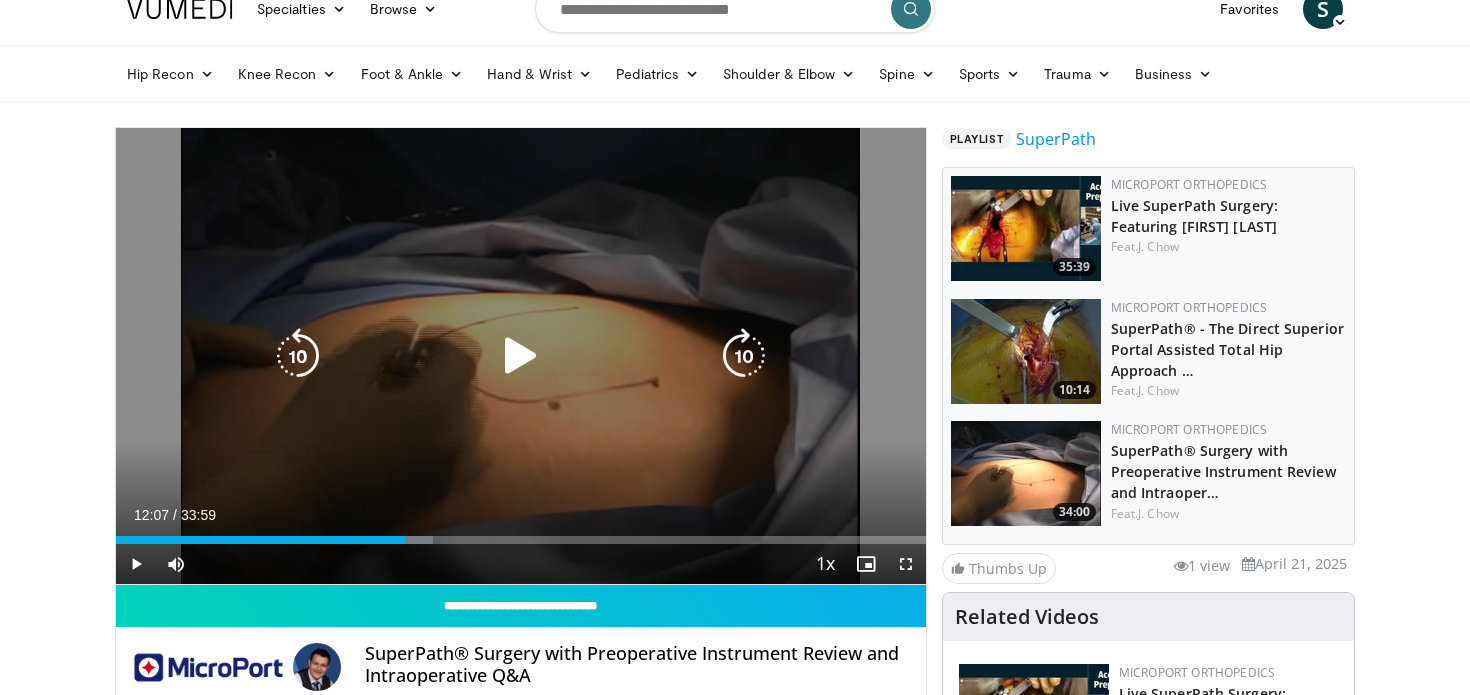 click at bounding box center (521, 356) 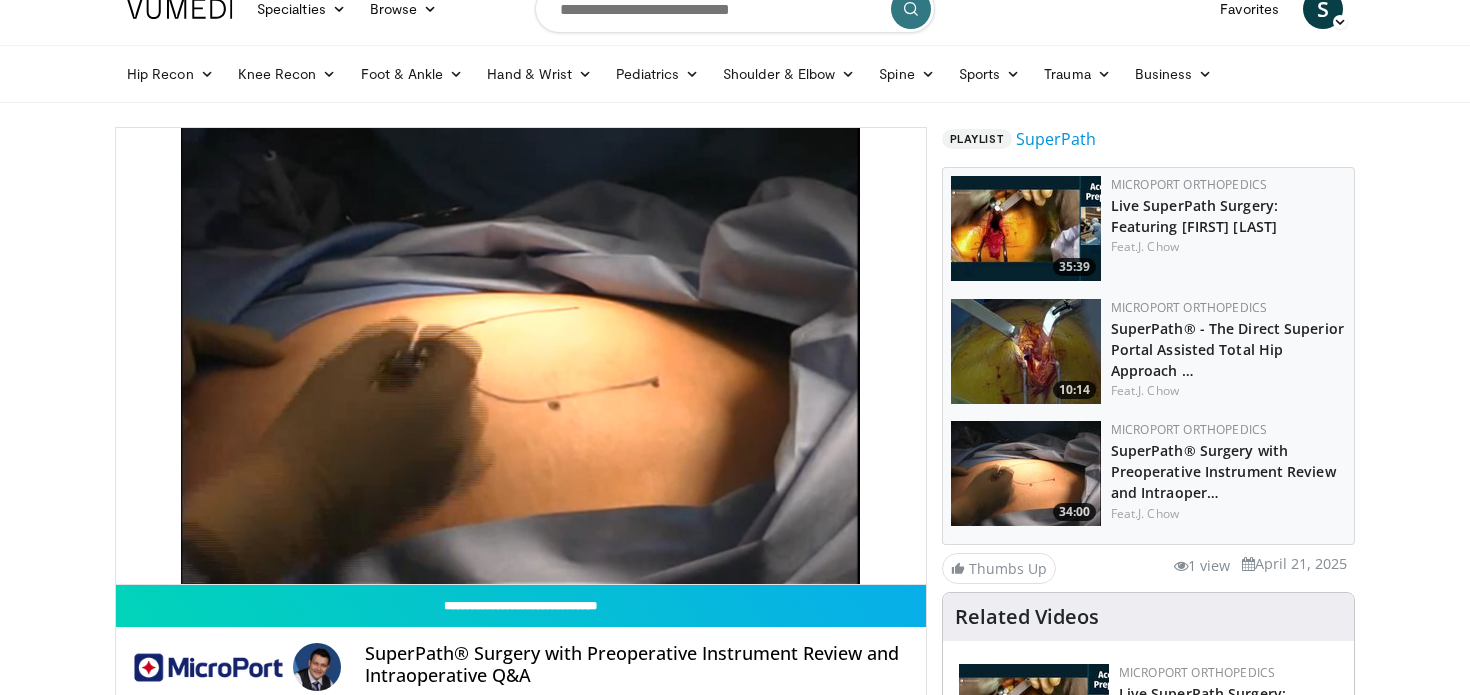 click on "10 seconds
Tap to unmute" at bounding box center (521, 356) 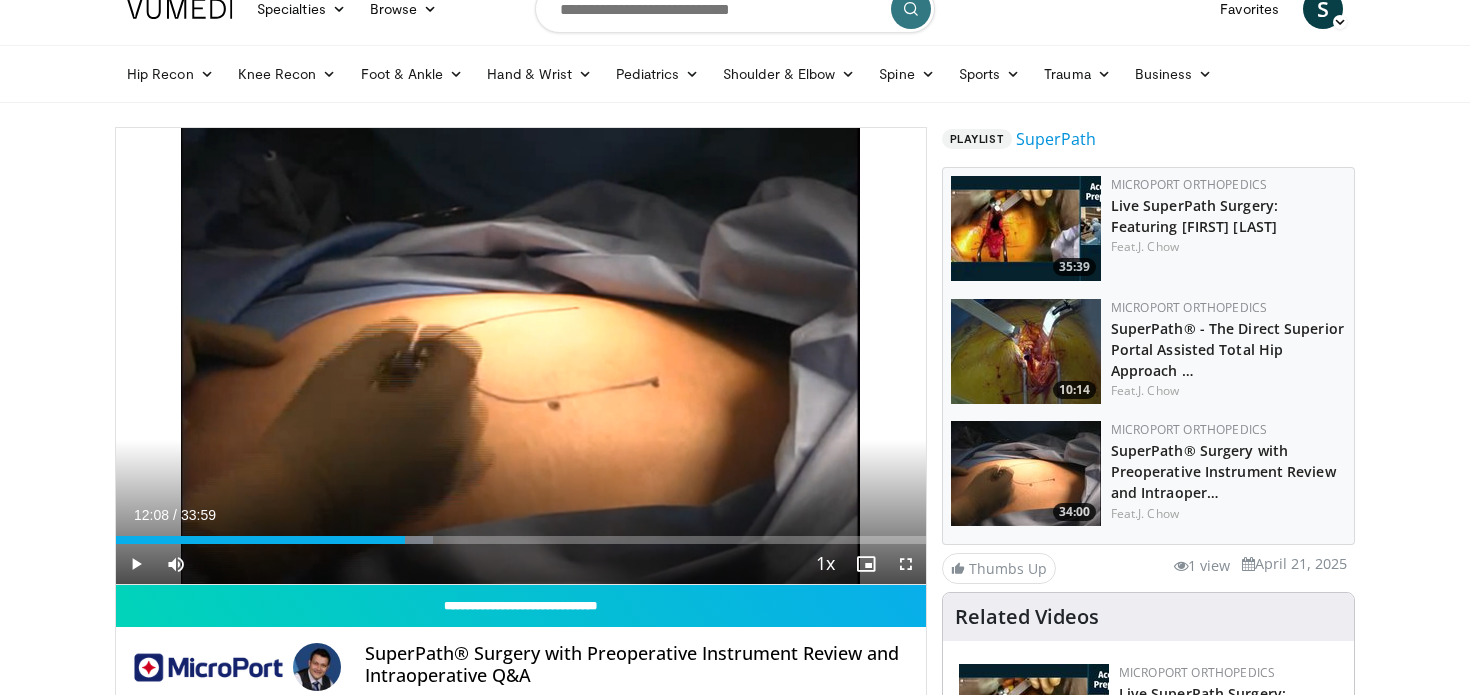 click on "10 seconds
Tap to unmute" at bounding box center (521, 356) 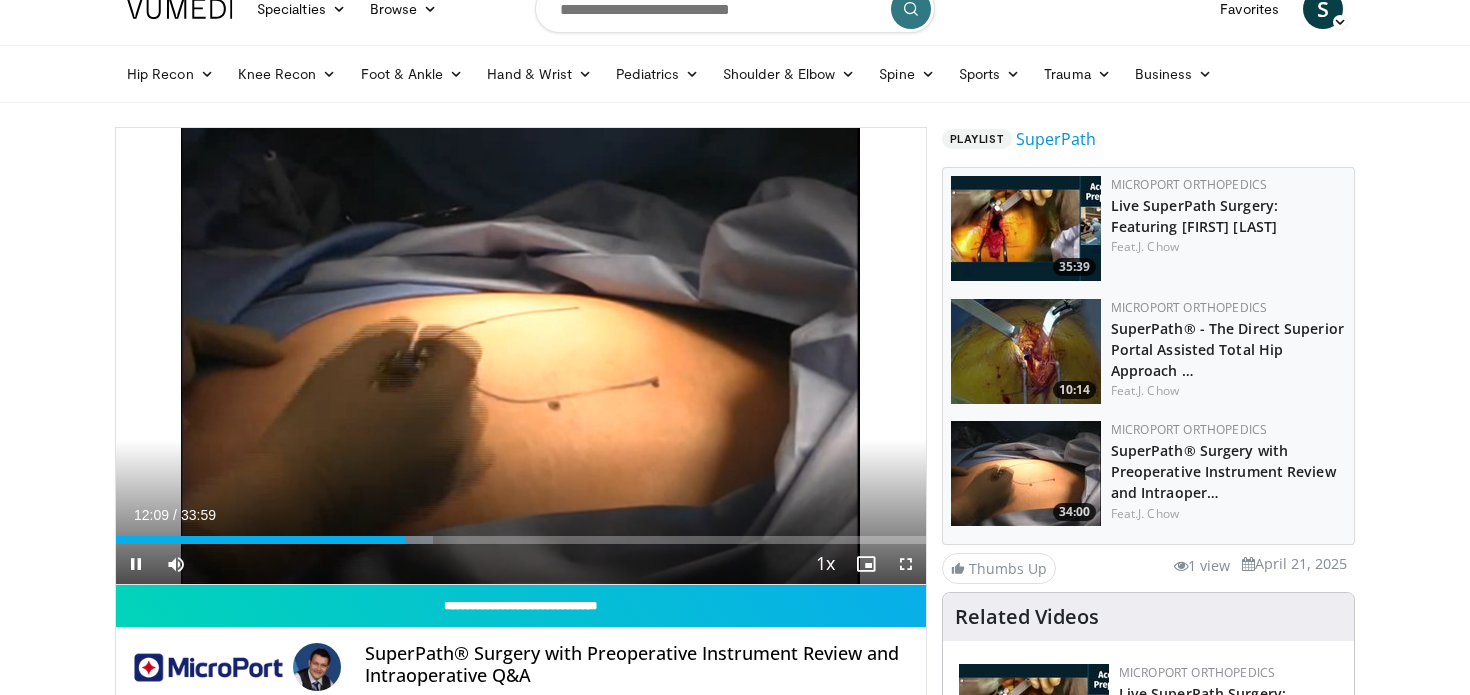 click on "10 seconds
Tap to unmute" at bounding box center [521, 356] 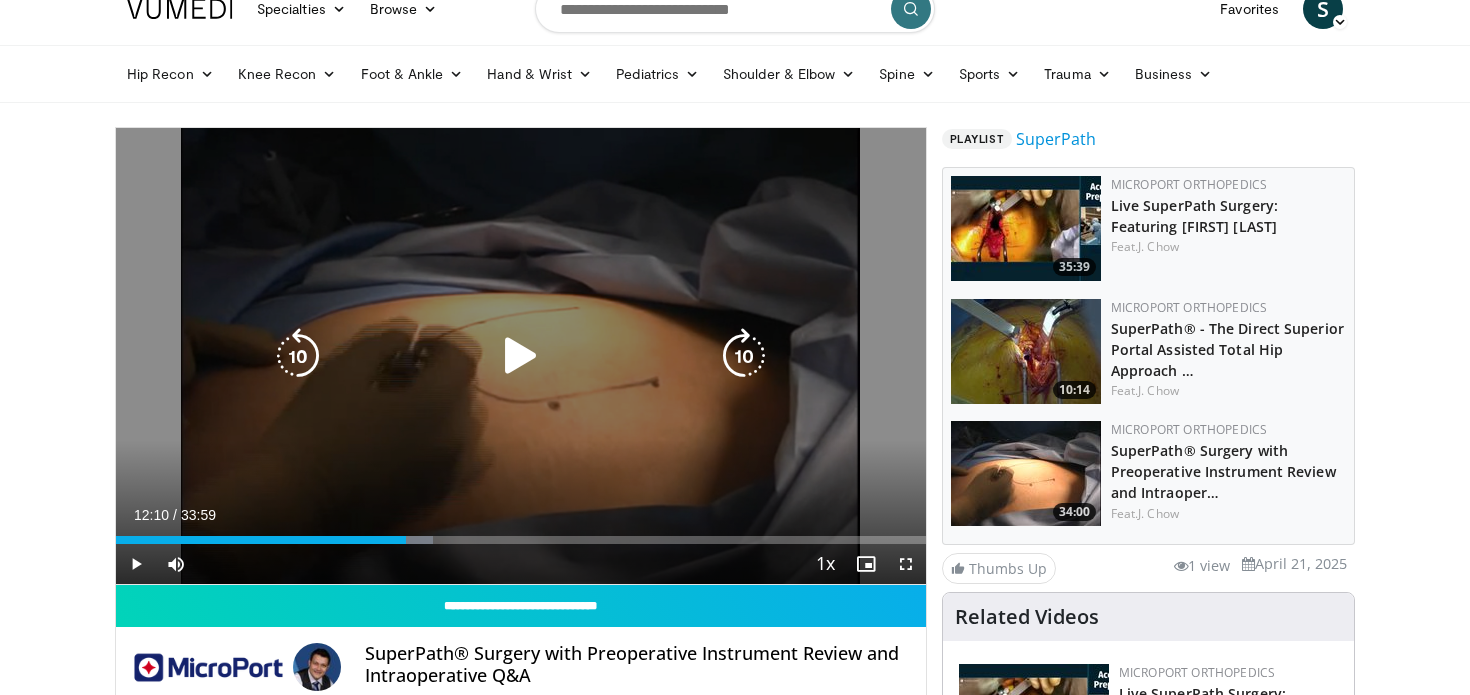 click at bounding box center (521, 356) 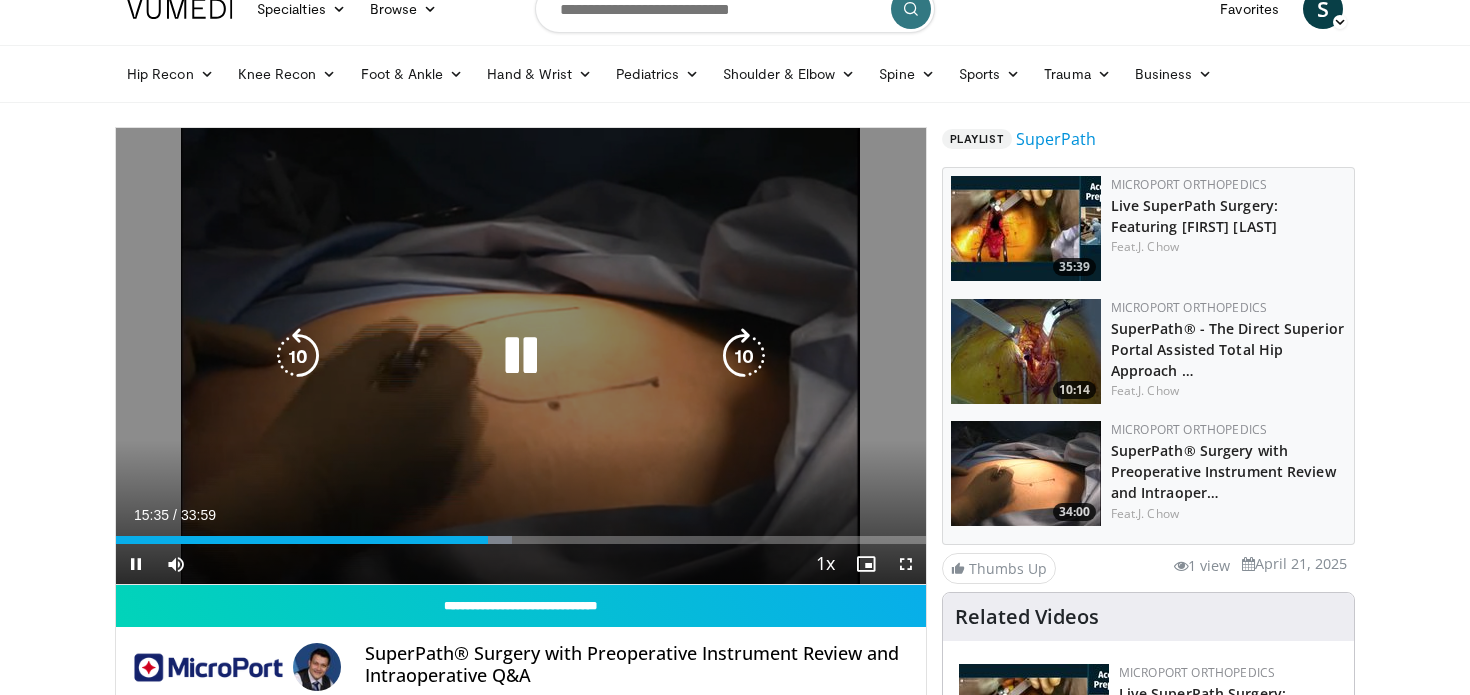 click at bounding box center [521, 356] 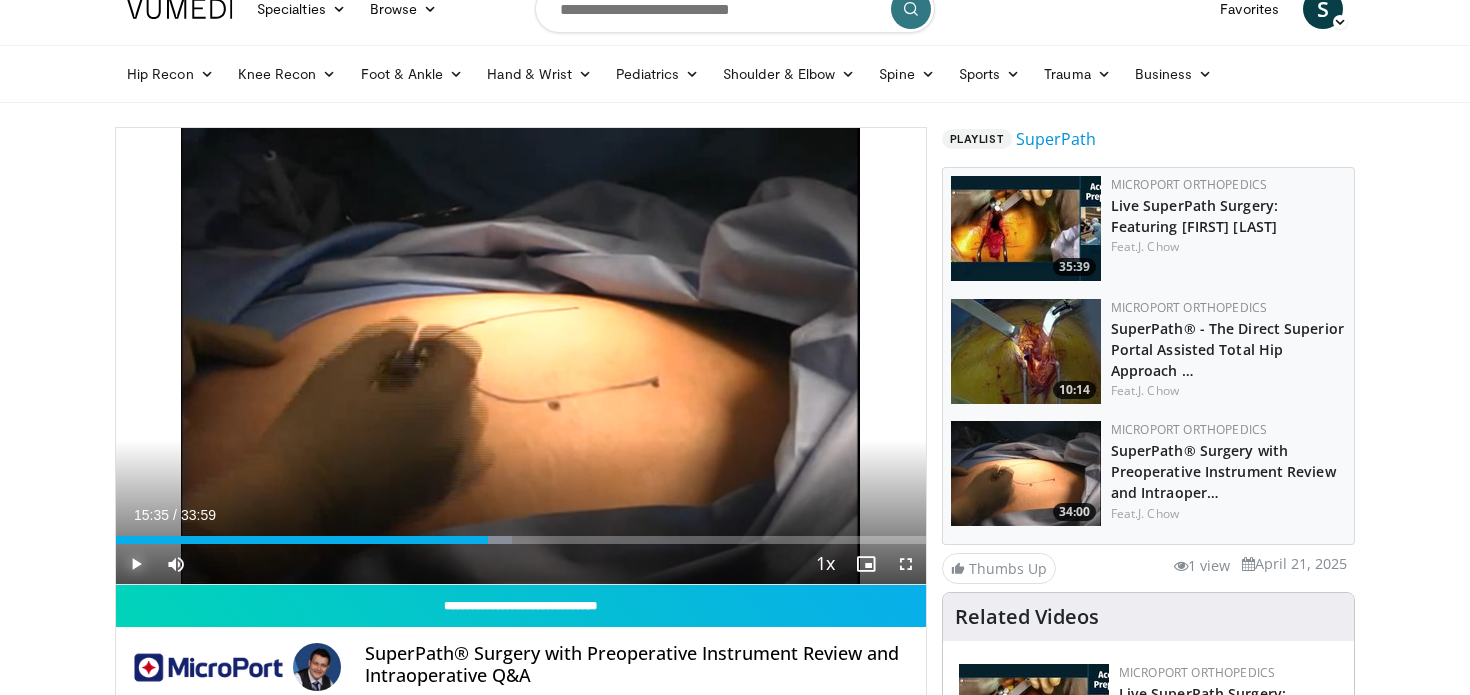 click at bounding box center [136, 564] 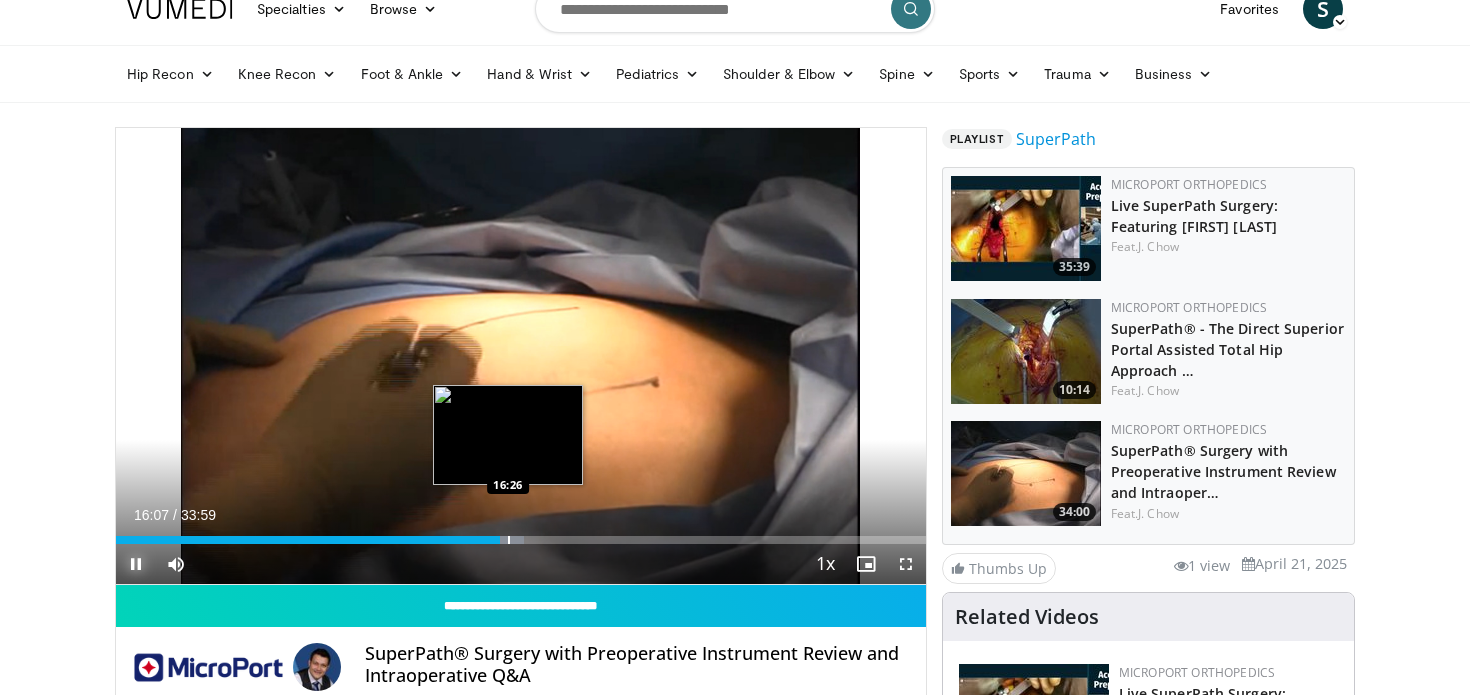click at bounding box center (509, 540) 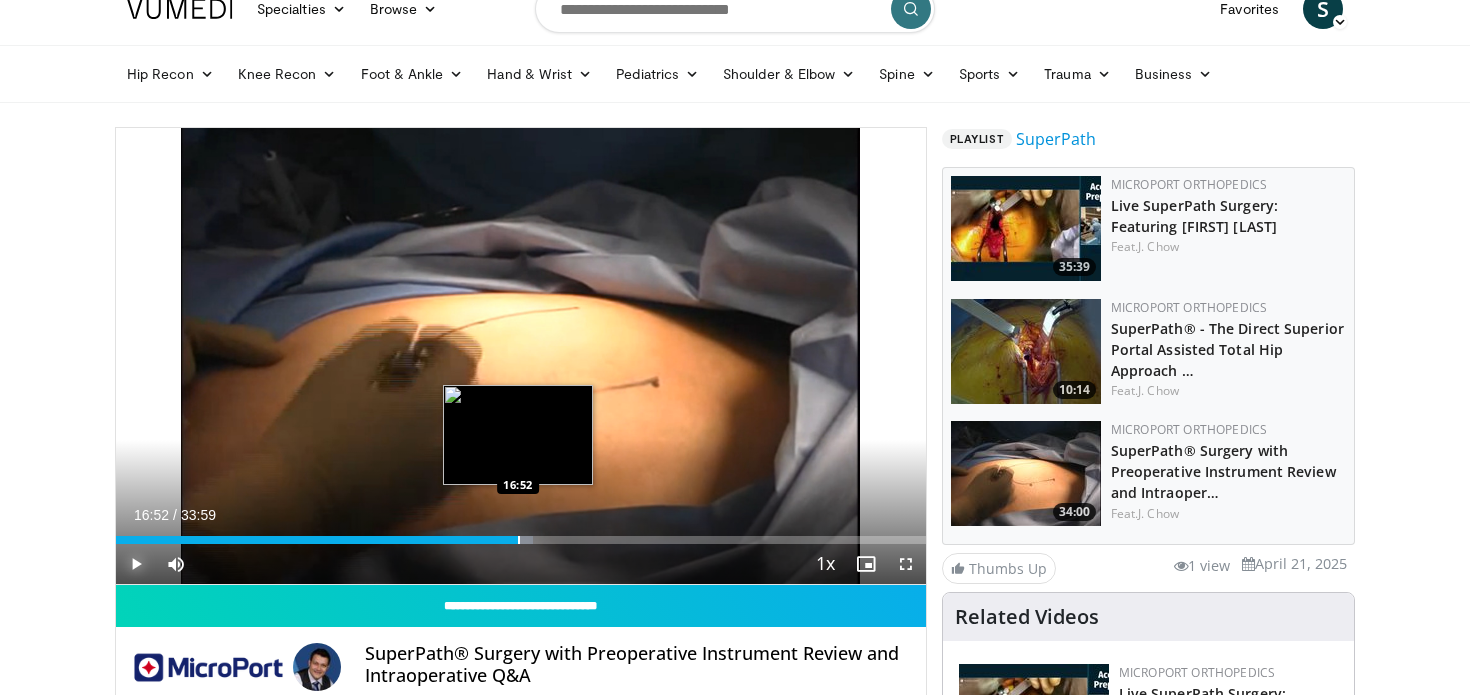 click on "Loaded :  51.54% 16:31 16:52" at bounding box center (521, 540) 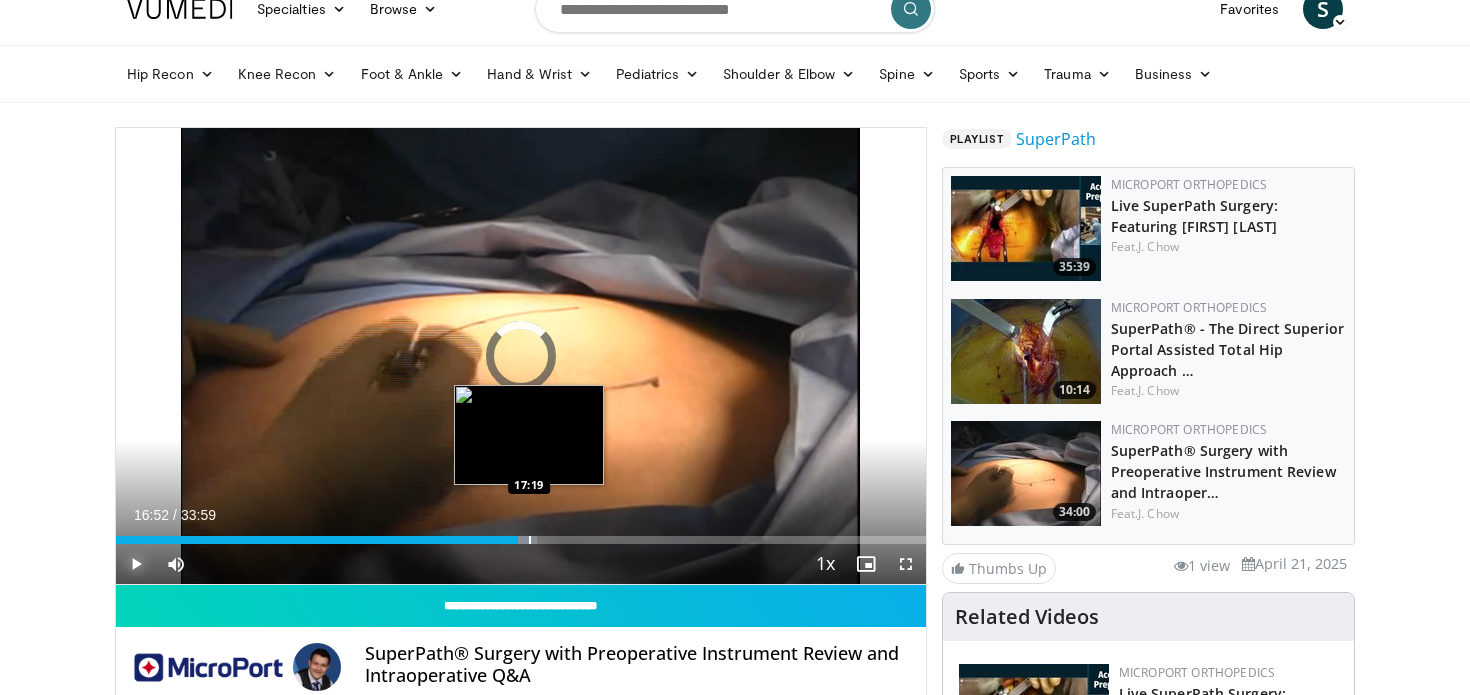 click at bounding box center [530, 540] 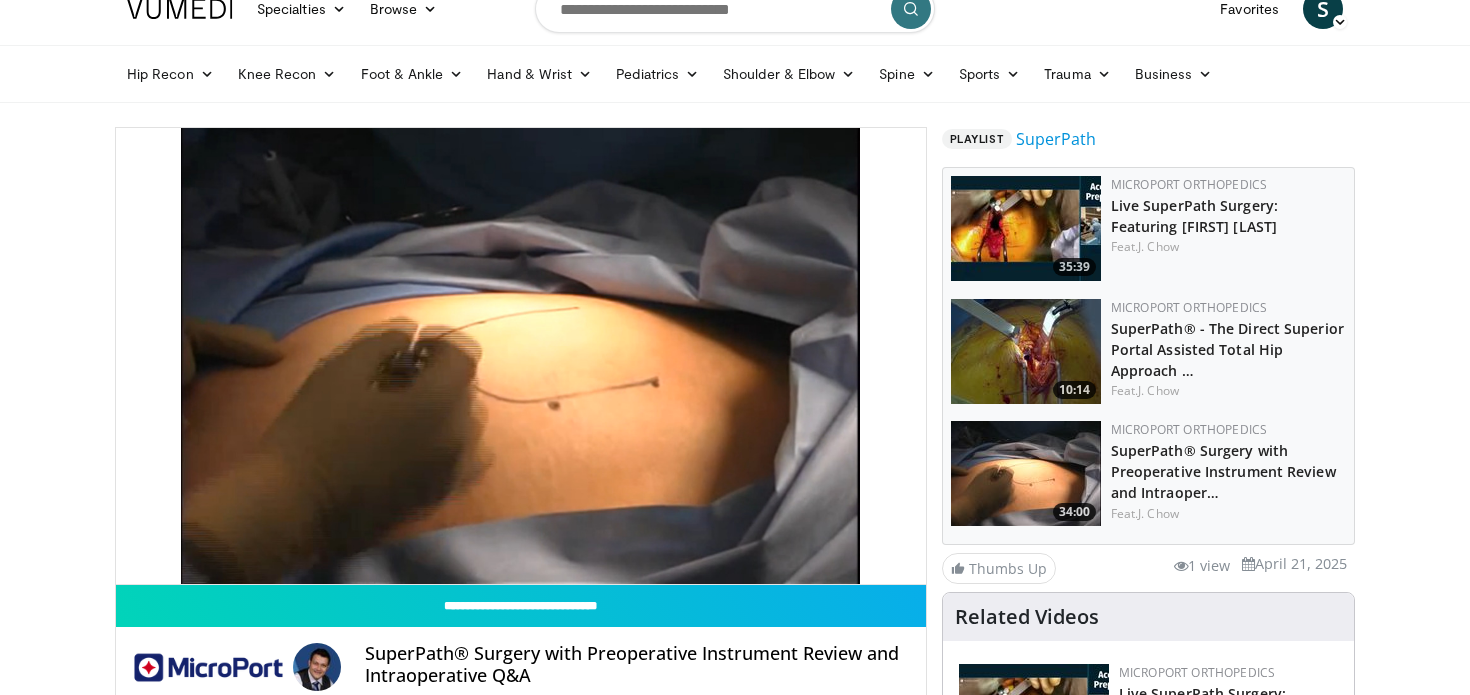 click at bounding box center (735, 9) 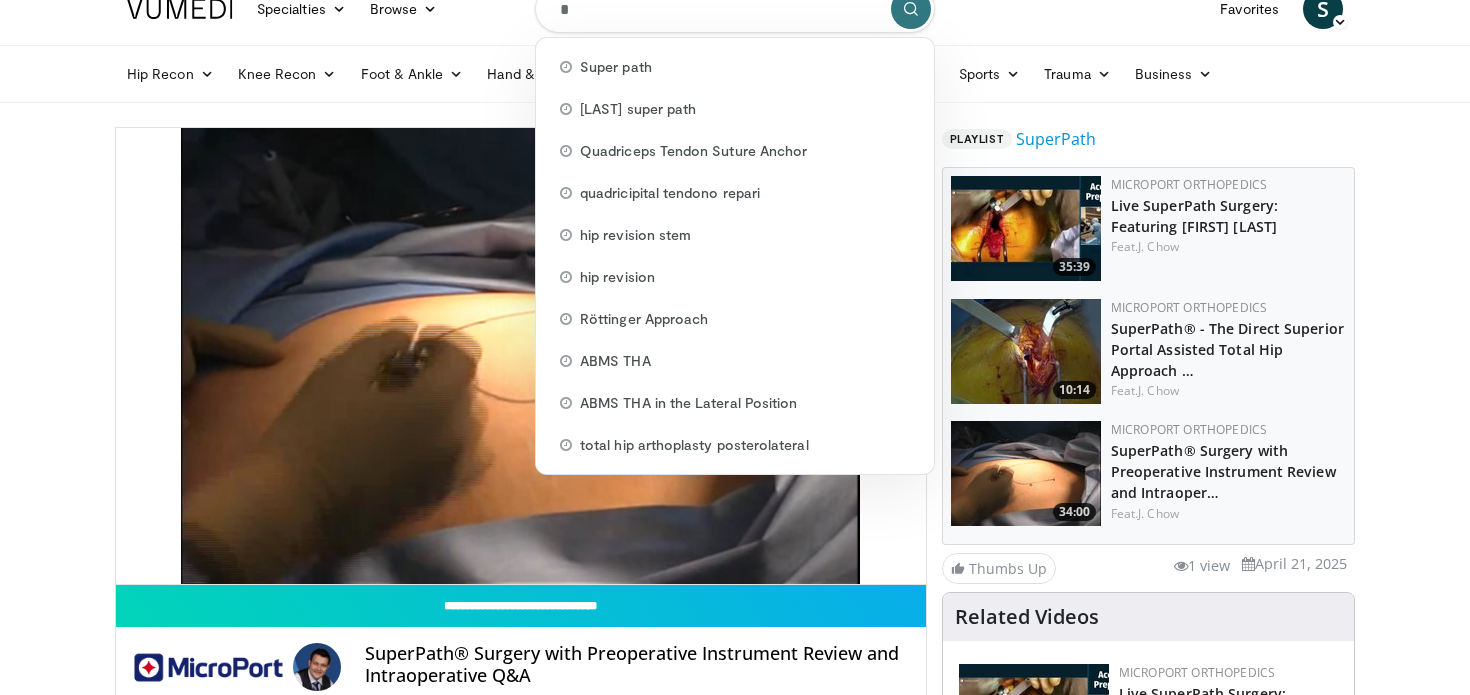 scroll, scrollTop: 26, scrollLeft: 0, axis: vertical 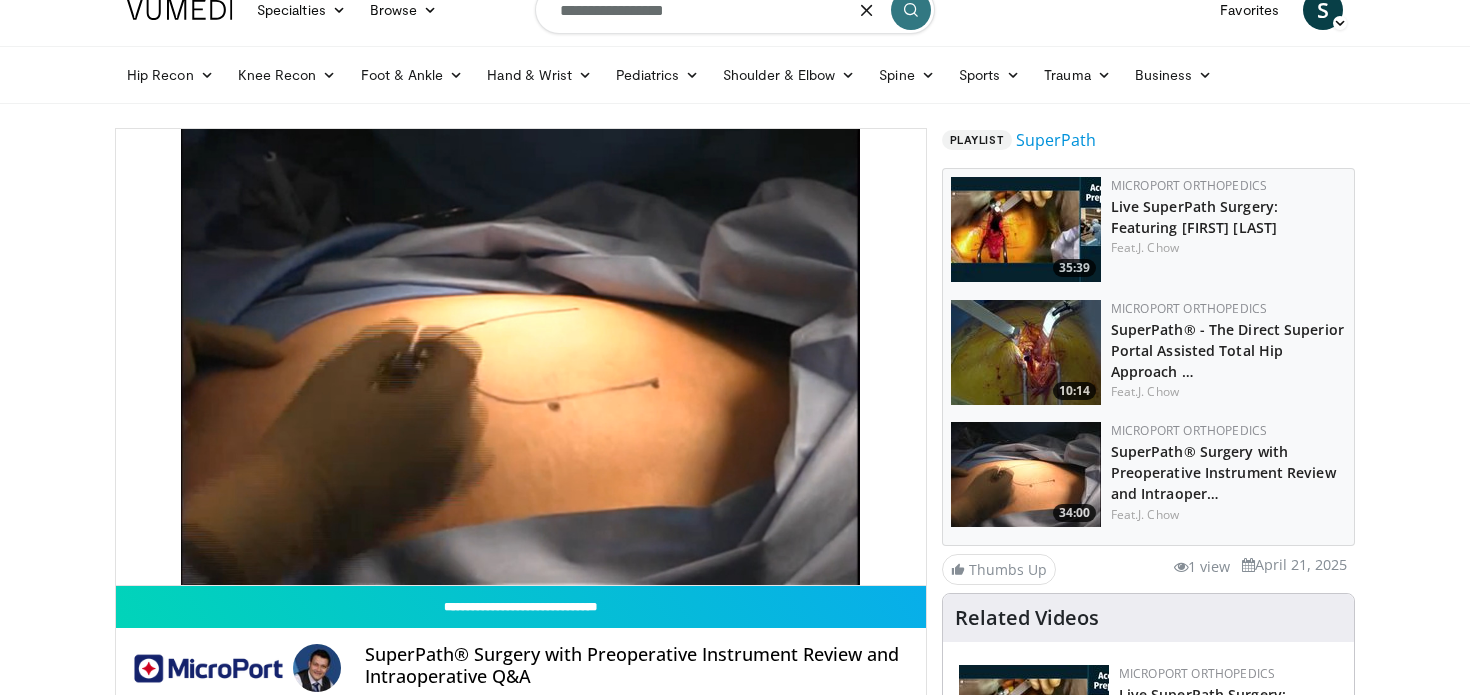 type on "**********" 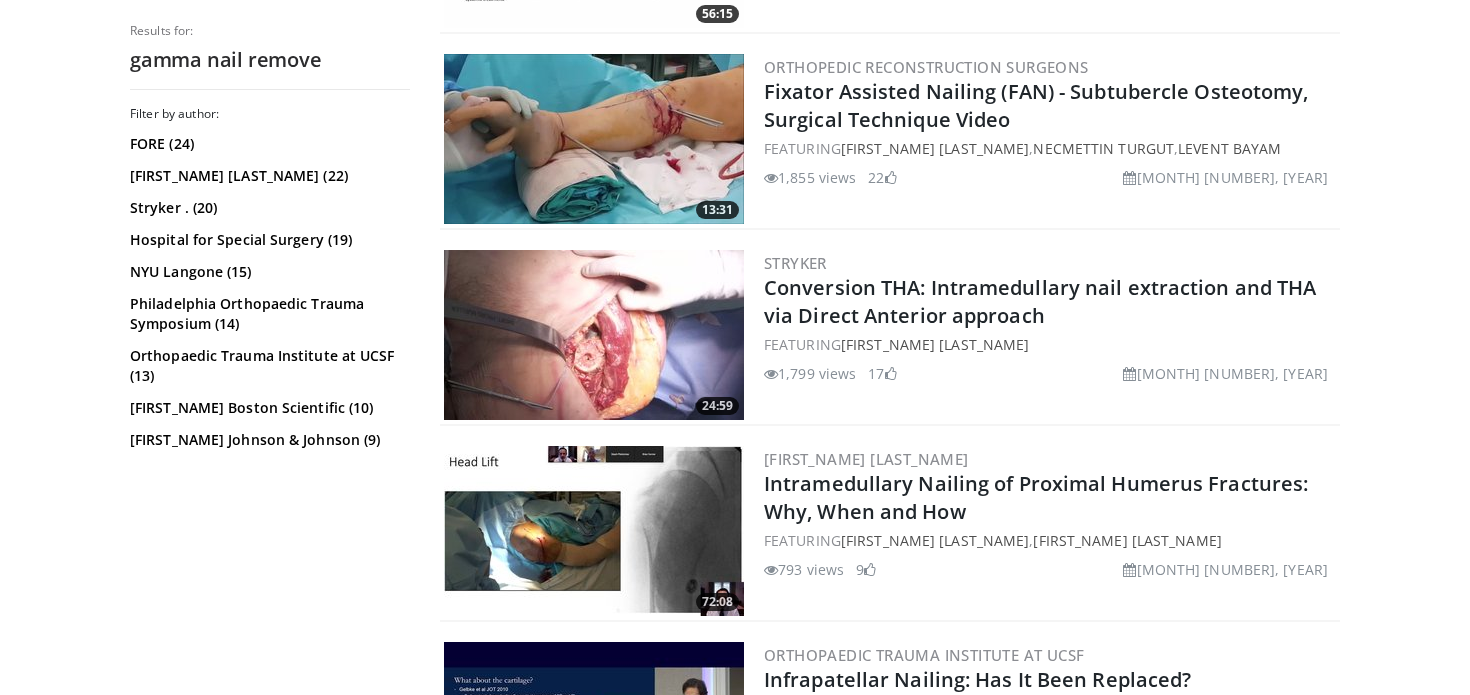 scroll, scrollTop: 1154, scrollLeft: 0, axis: vertical 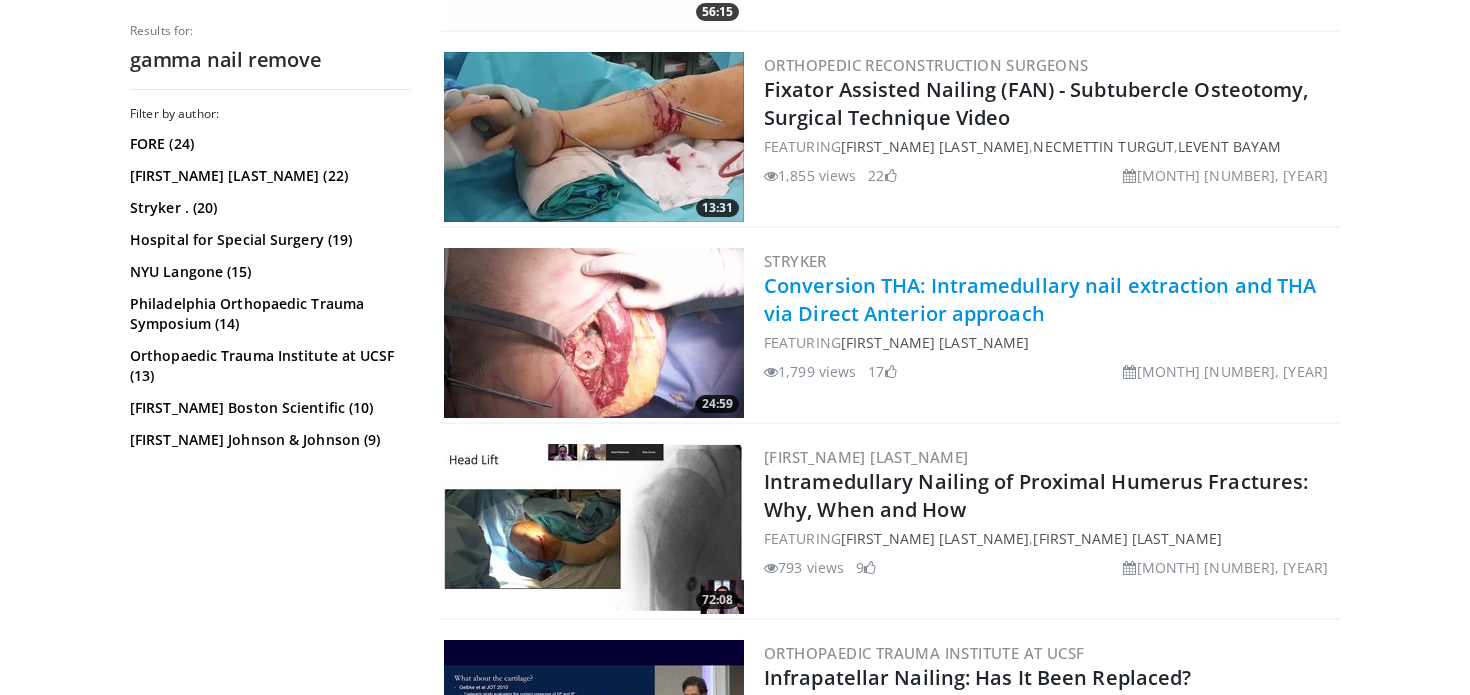 click on "Conversion THA: Intramedullary nail extraction and THA via Direct Anterior approach" at bounding box center (1040, 299) 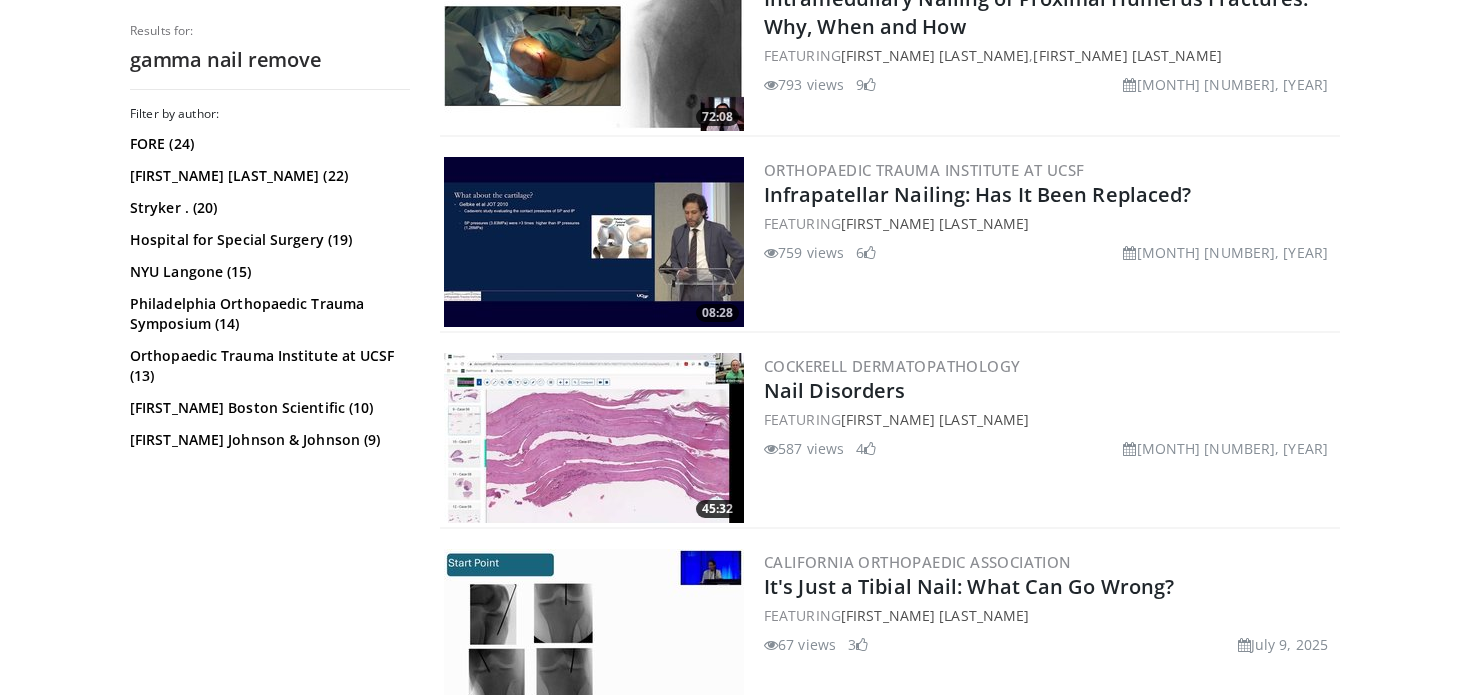 scroll, scrollTop: 0, scrollLeft: 0, axis: both 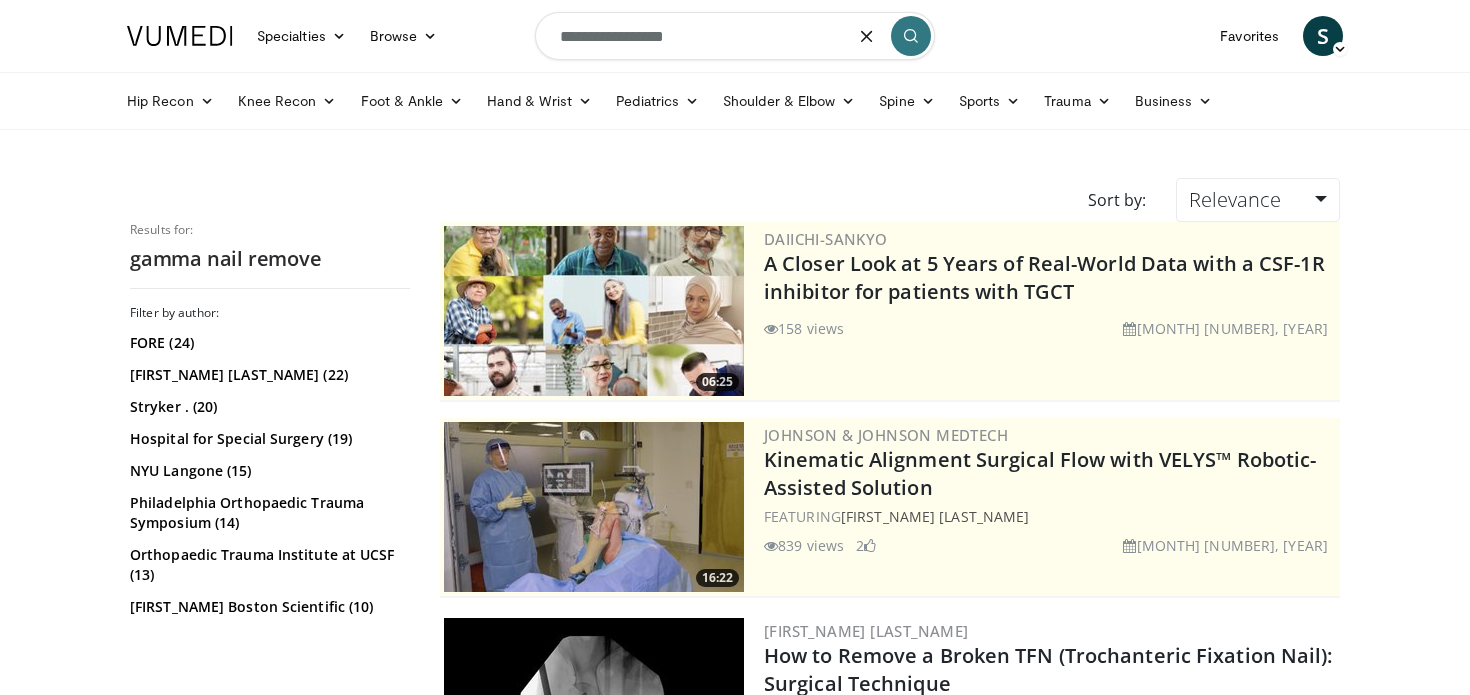 click on "**********" at bounding box center [735, 36] 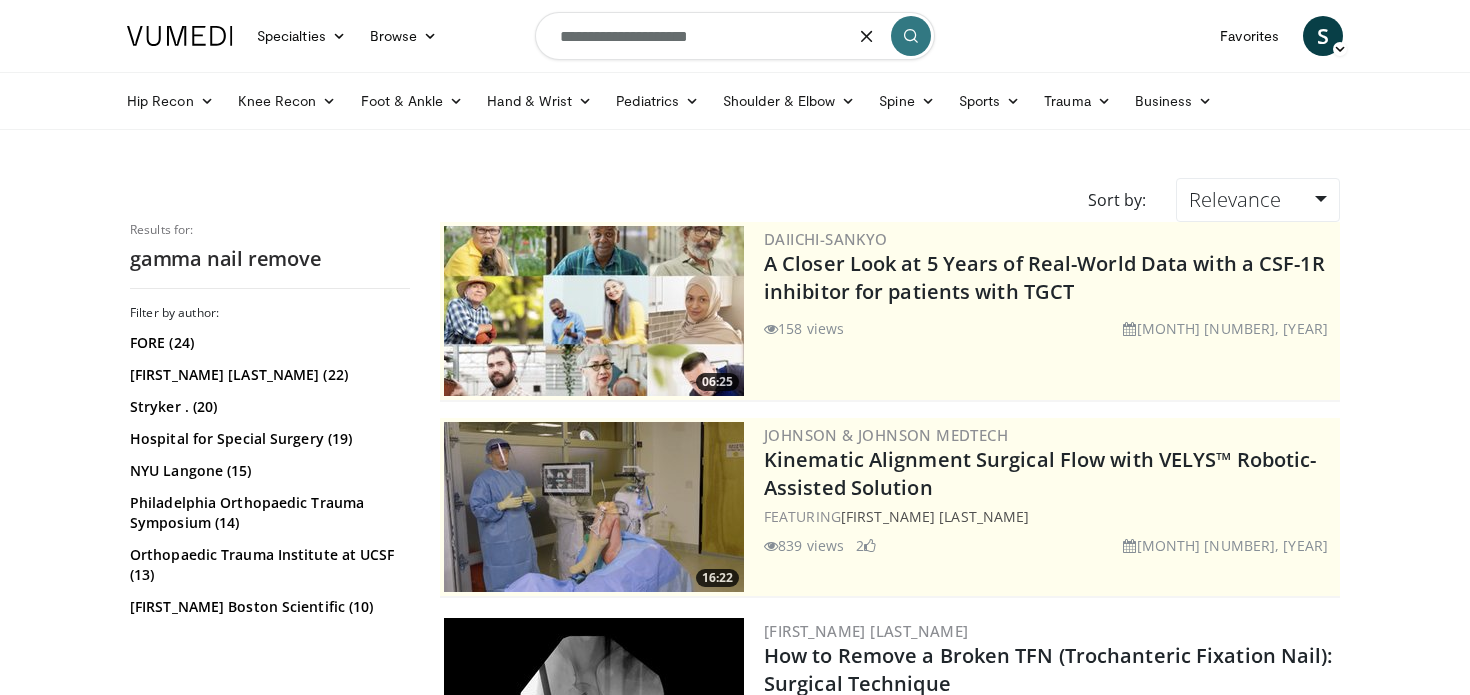 type on "**********" 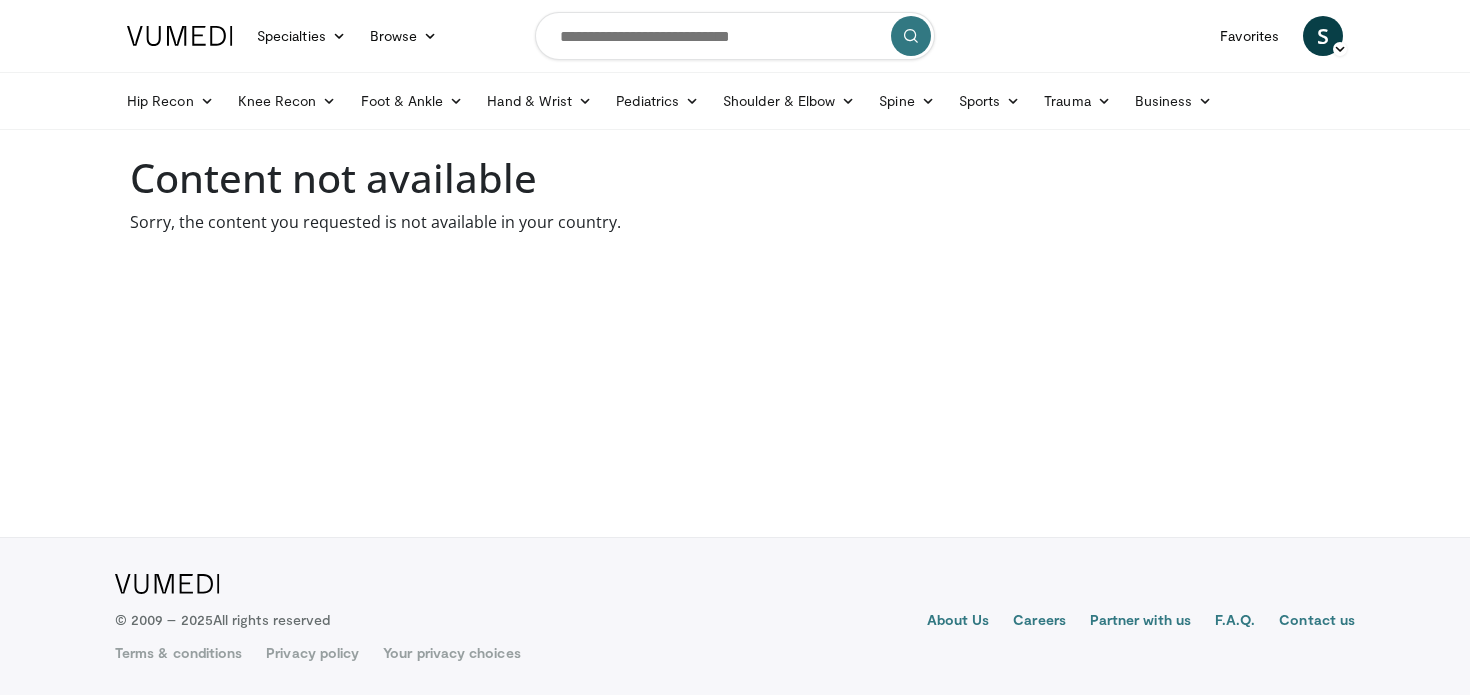 scroll, scrollTop: 0, scrollLeft: 0, axis: both 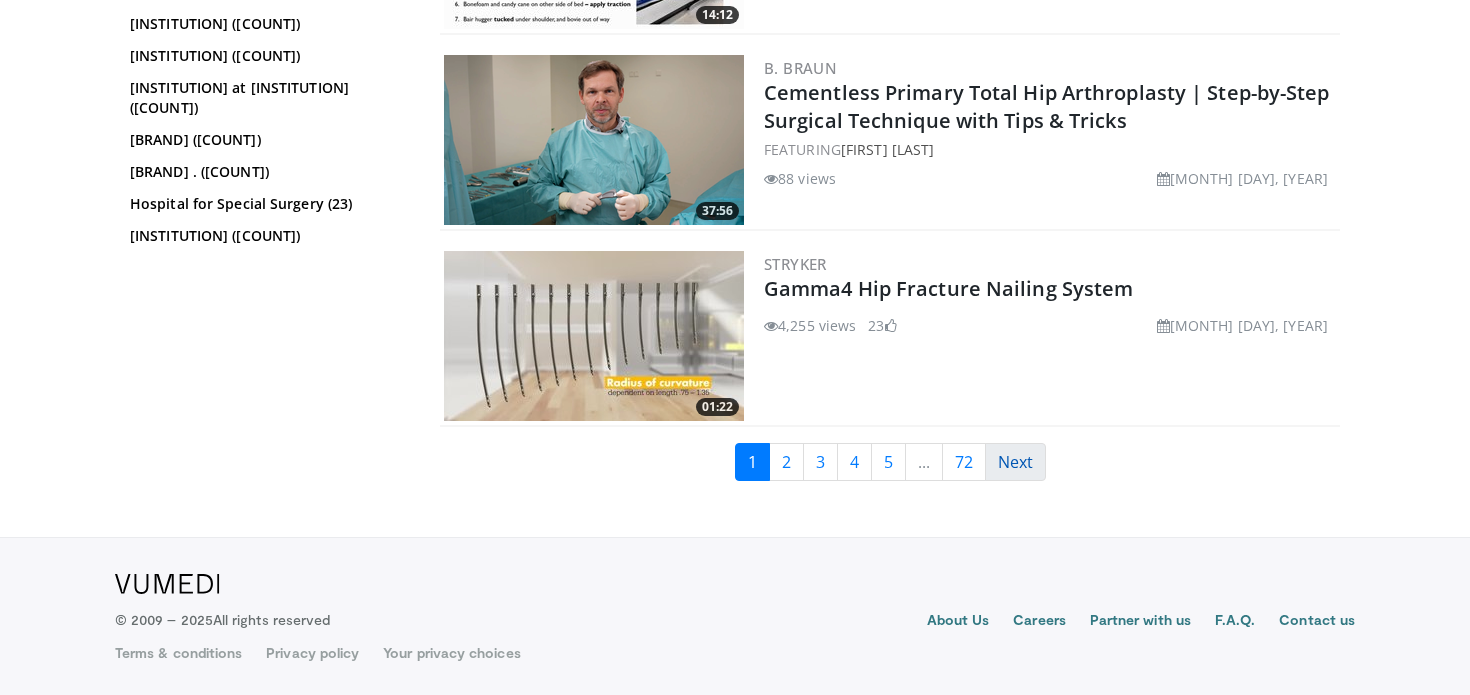 click on "Next" at bounding box center [1015, 462] 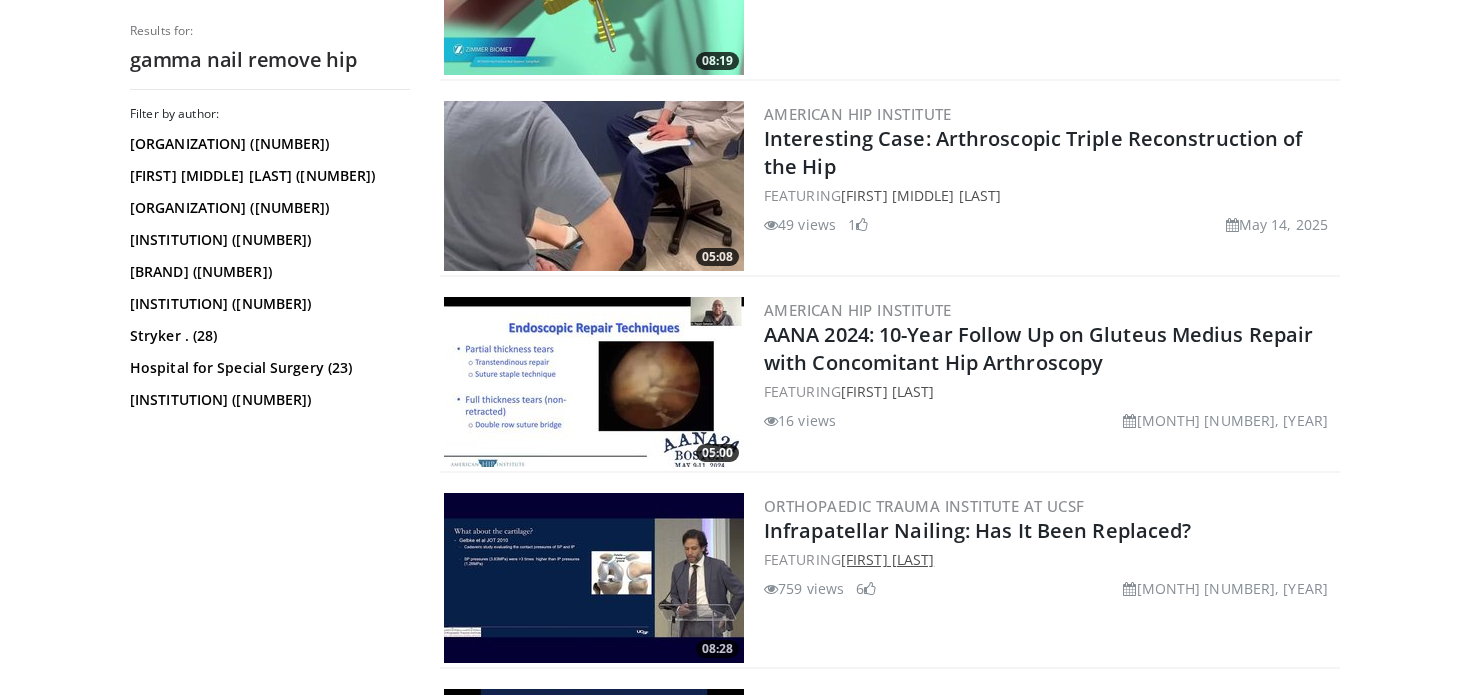 scroll, scrollTop: 0, scrollLeft: 0, axis: both 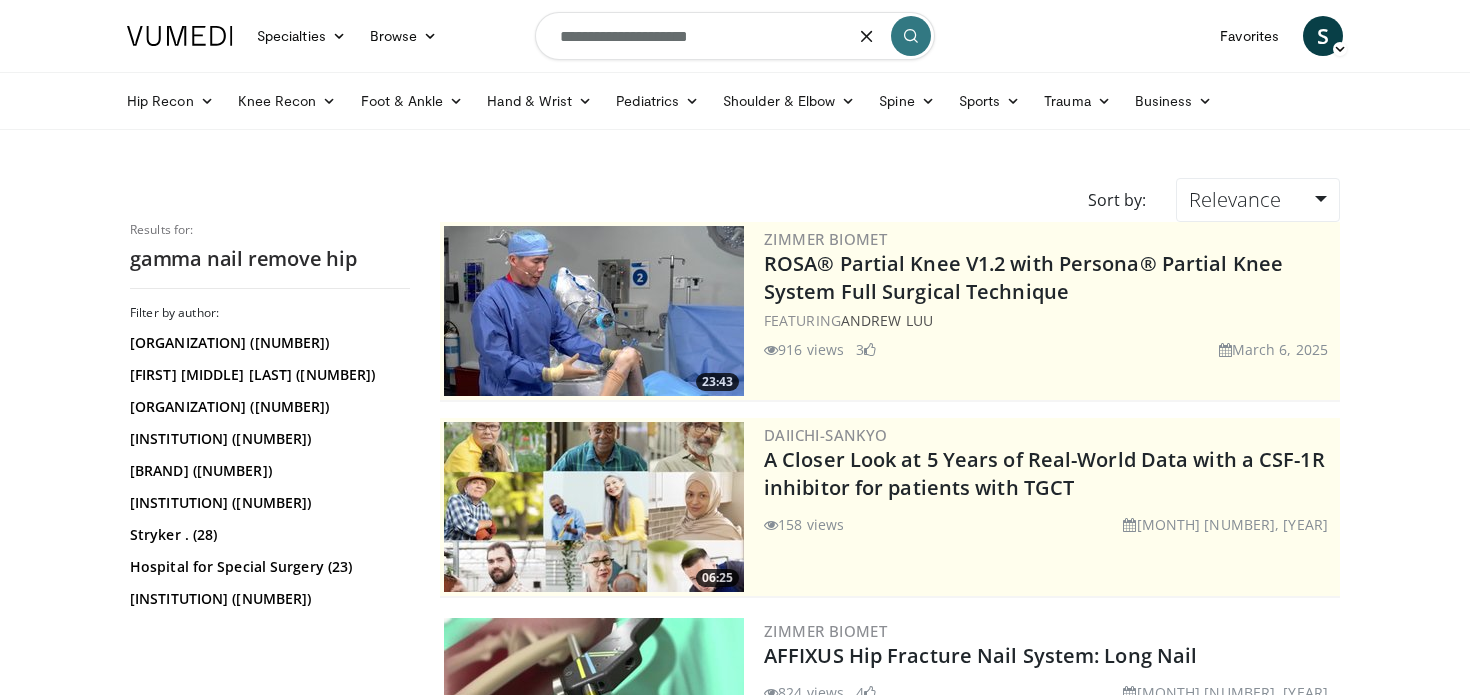 drag, startPoint x: 785, startPoint y: 39, endPoint x: 422, endPoint y: -30, distance: 369.49966 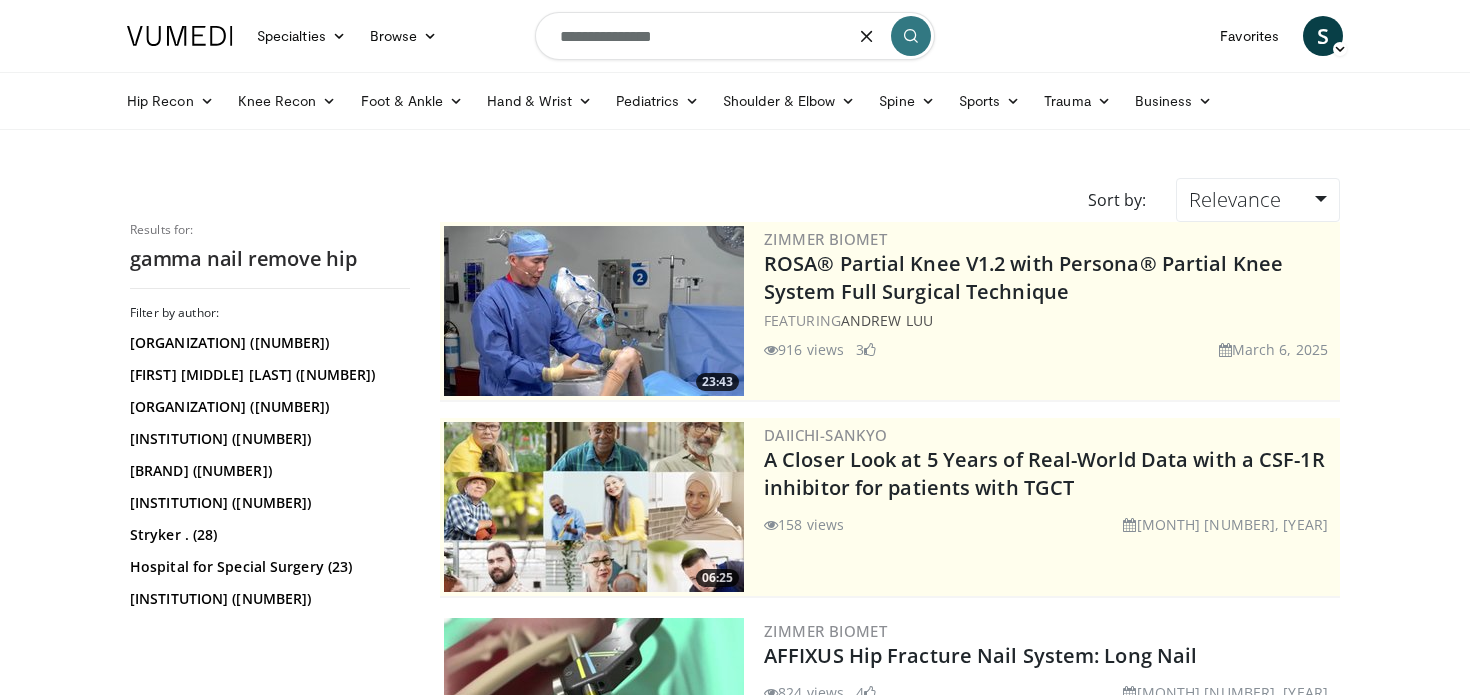 type on "**********" 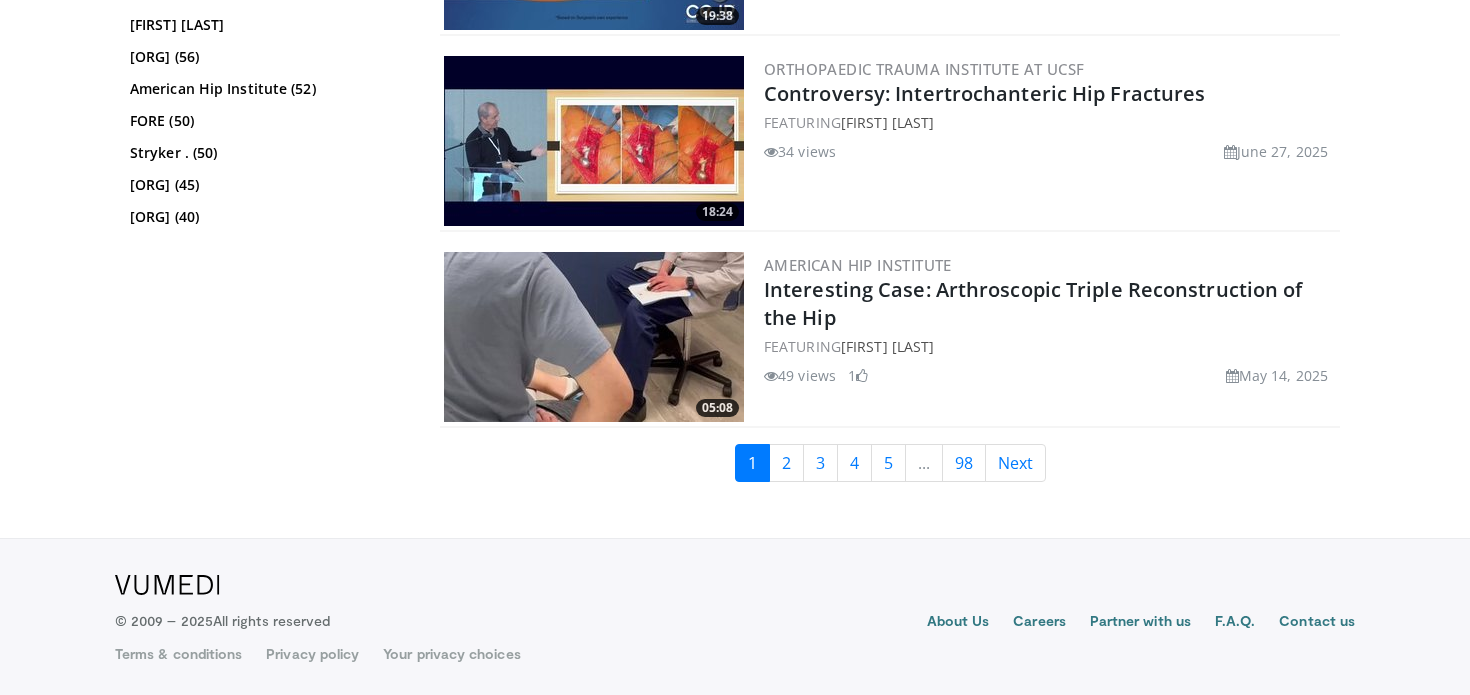 scroll, scrollTop: 5071, scrollLeft: 0, axis: vertical 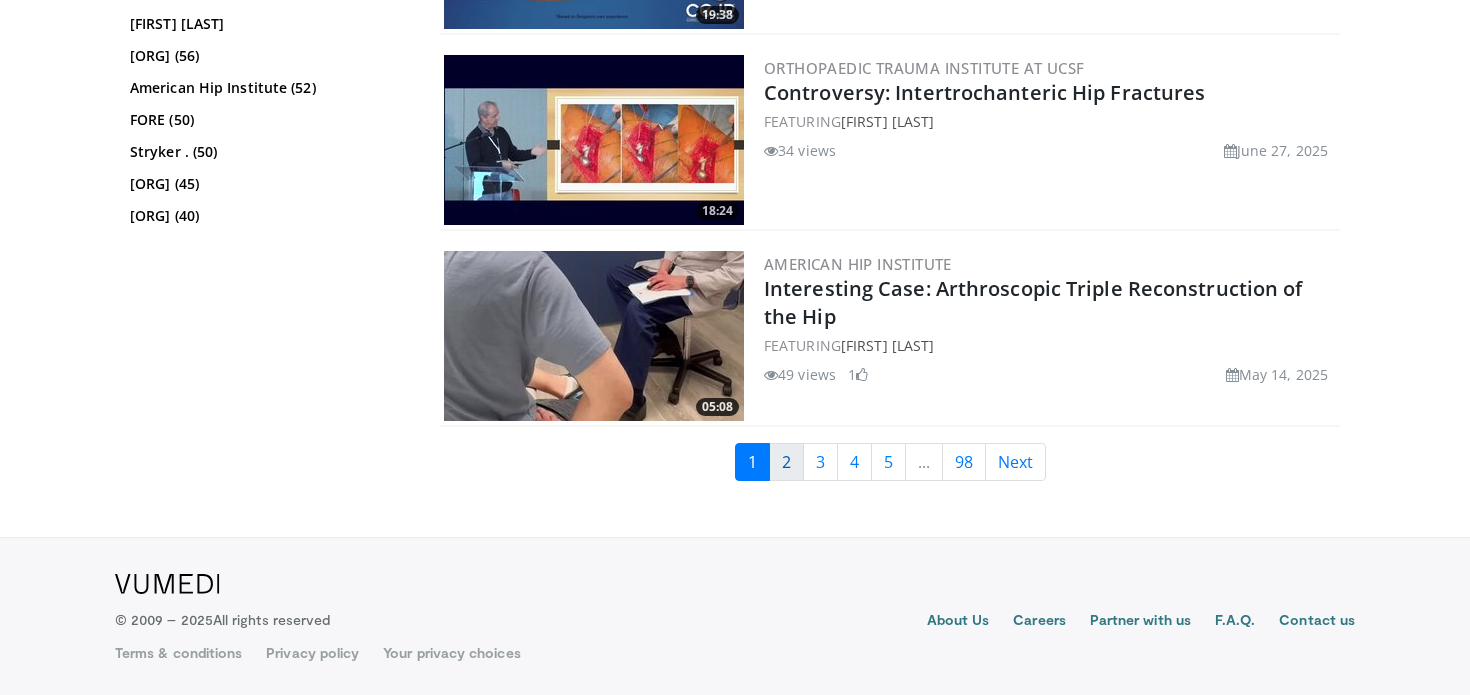 click on "2" at bounding box center (786, 462) 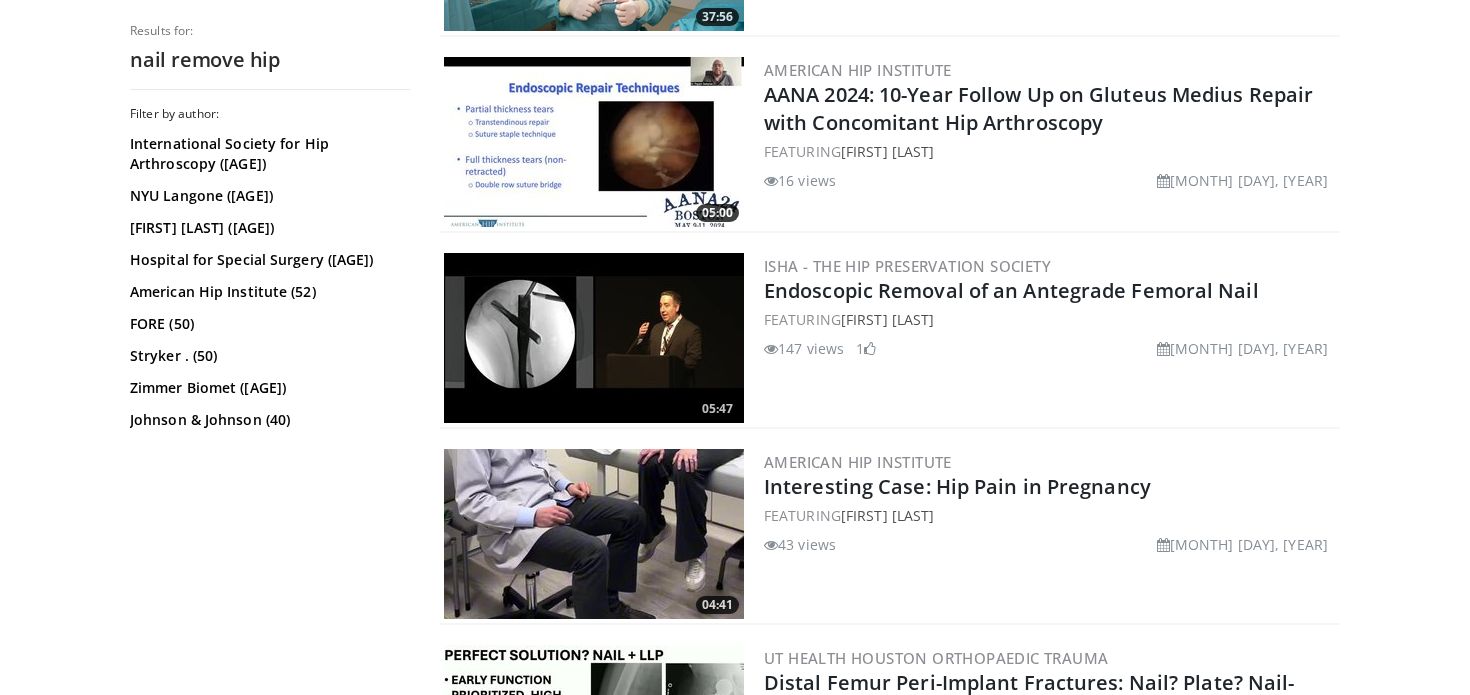 scroll, scrollTop: 1150, scrollLeft: 0, axis: vertical 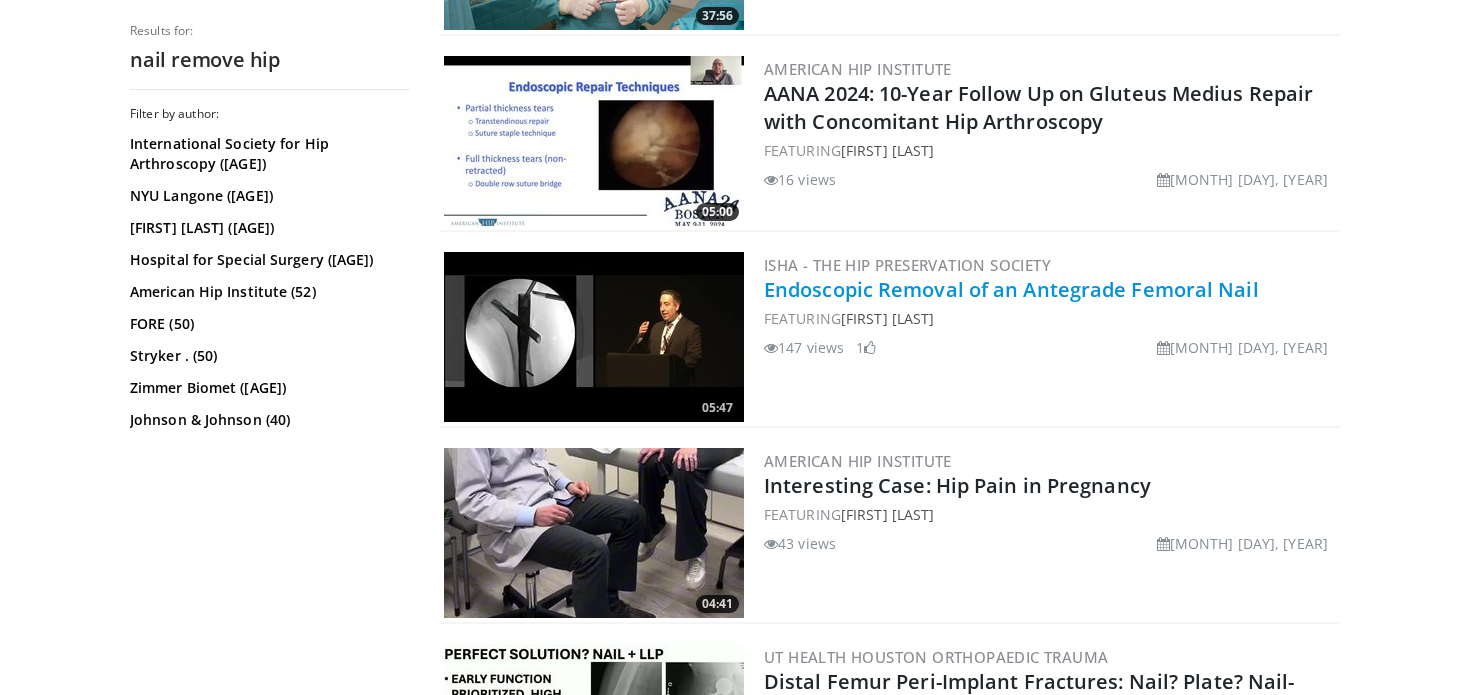 click on "Endoscopic Removal of an Antegrade Femoral Nail" at bounding box center (1011, 289) 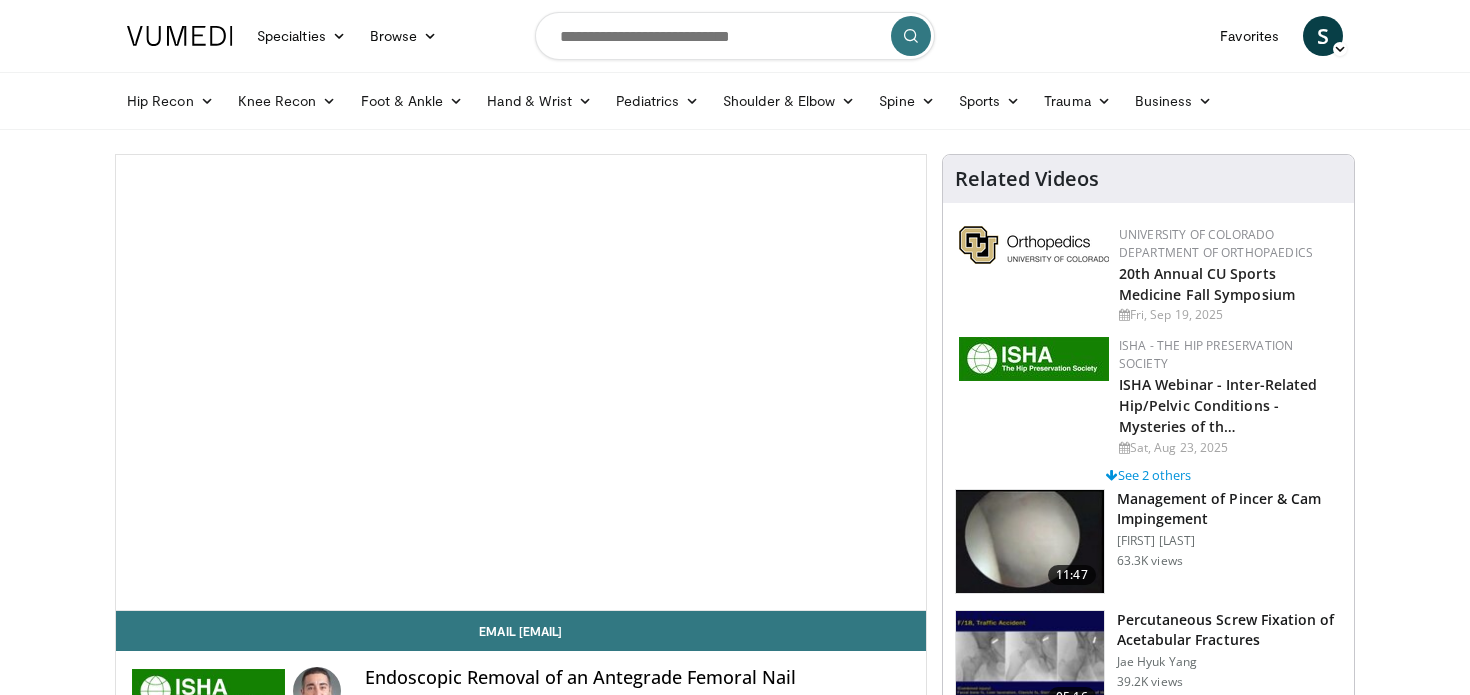 scroll, scrollTop: 0, scrollLeft: 0, axis: both 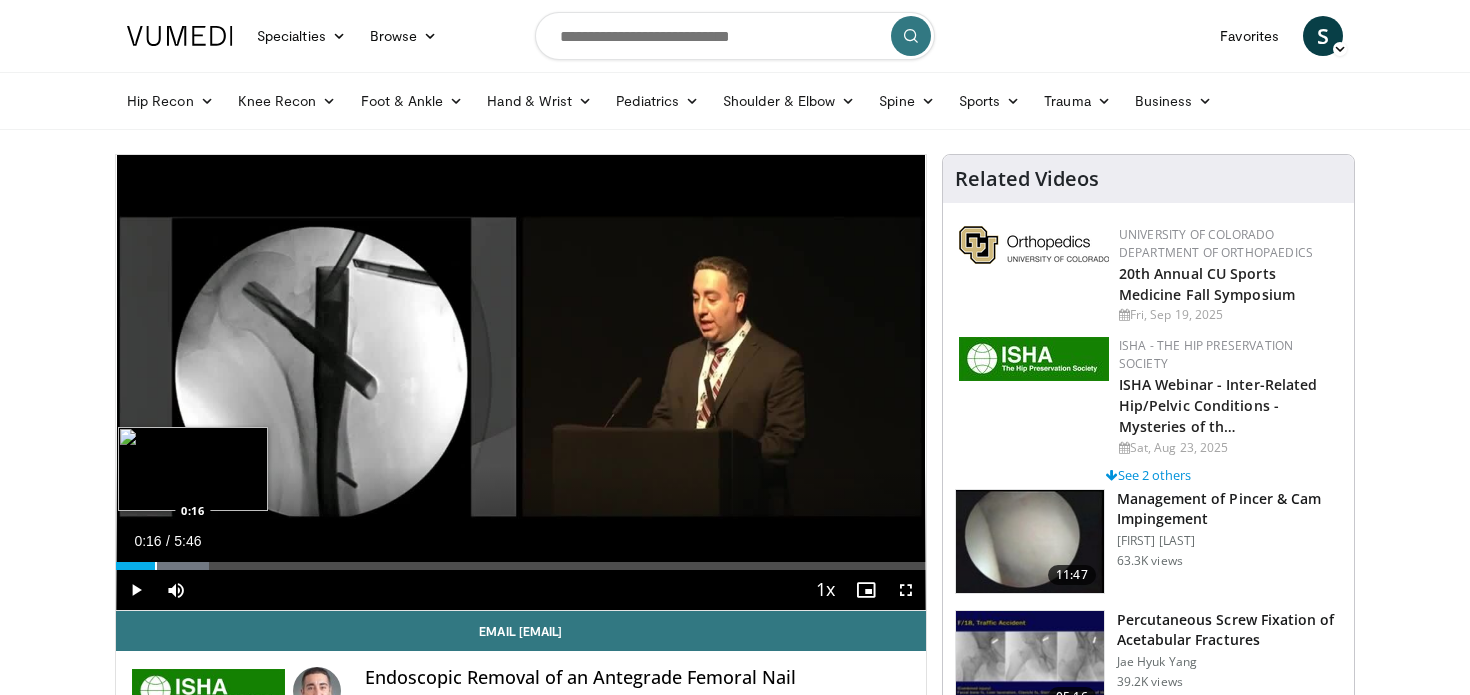 click at bounding box center (156, 566) 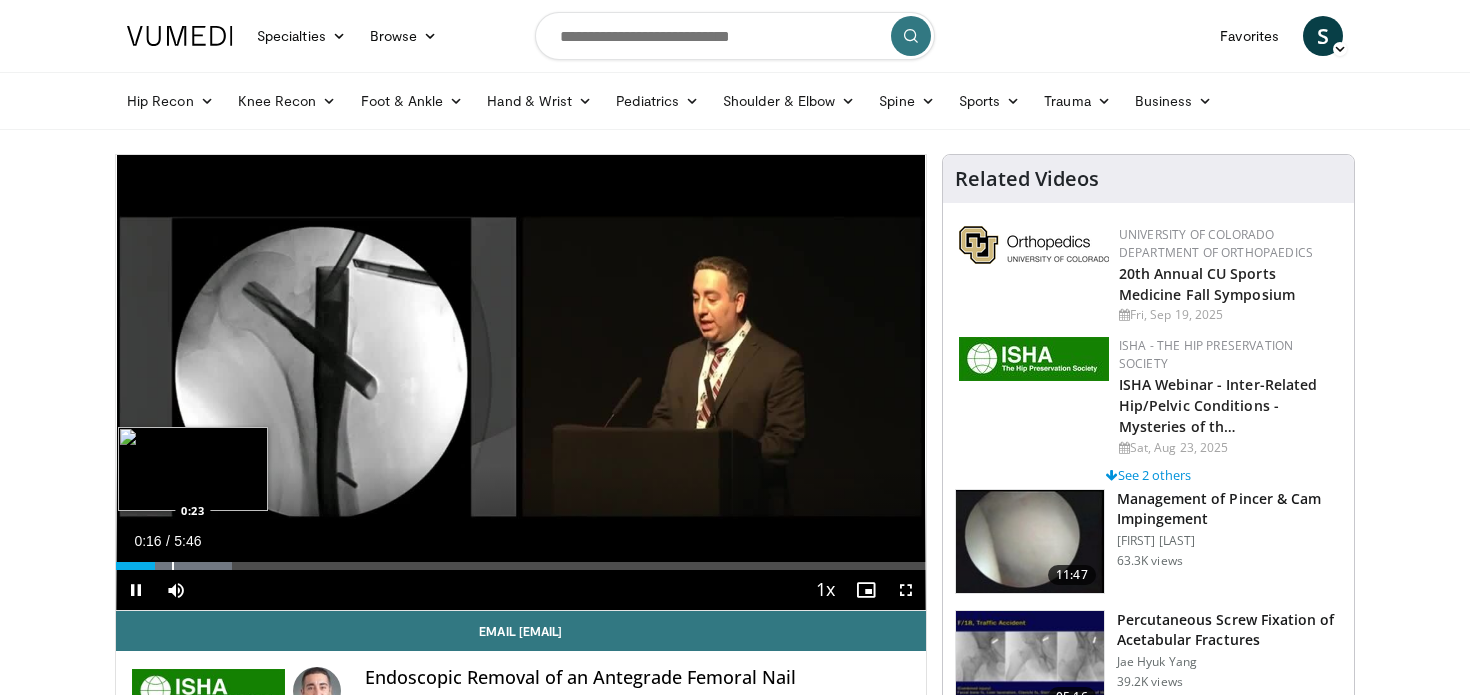 click at bounding box center (173, 566) 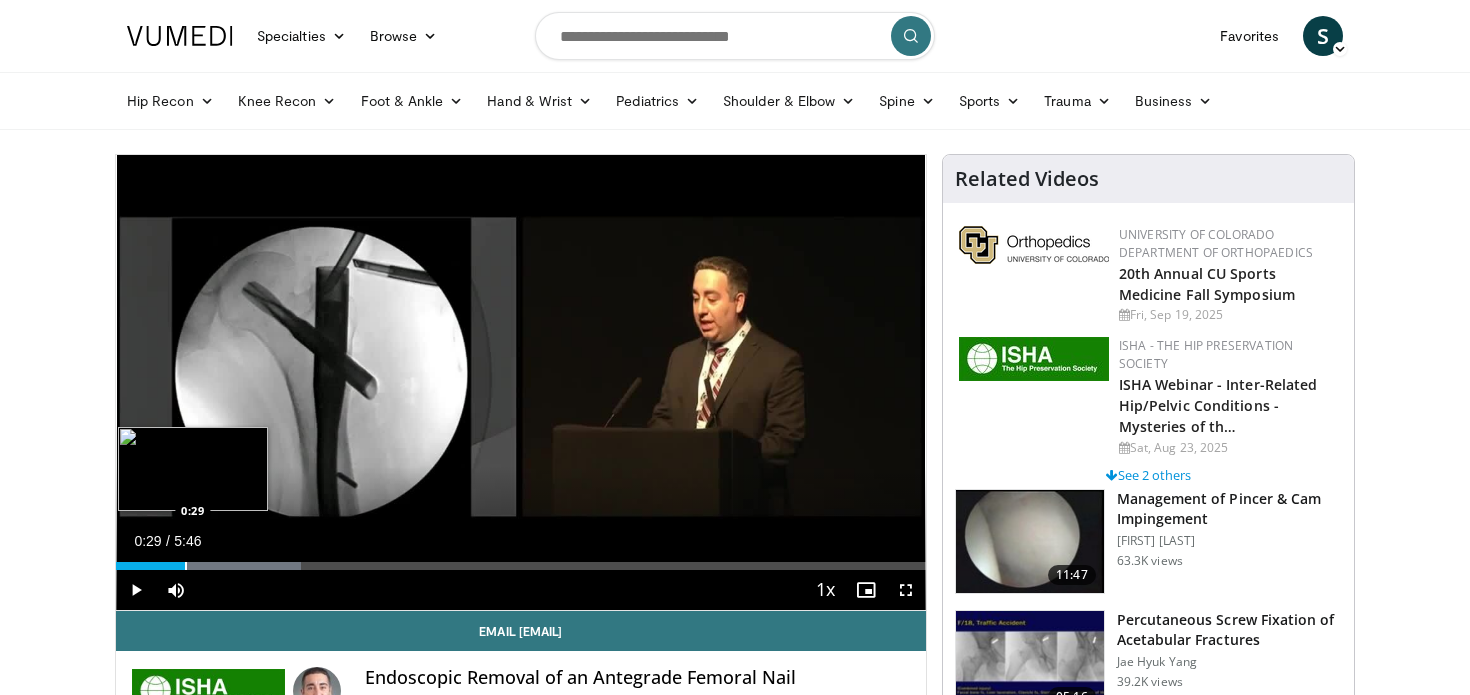 click at bounding box center (186, 566) 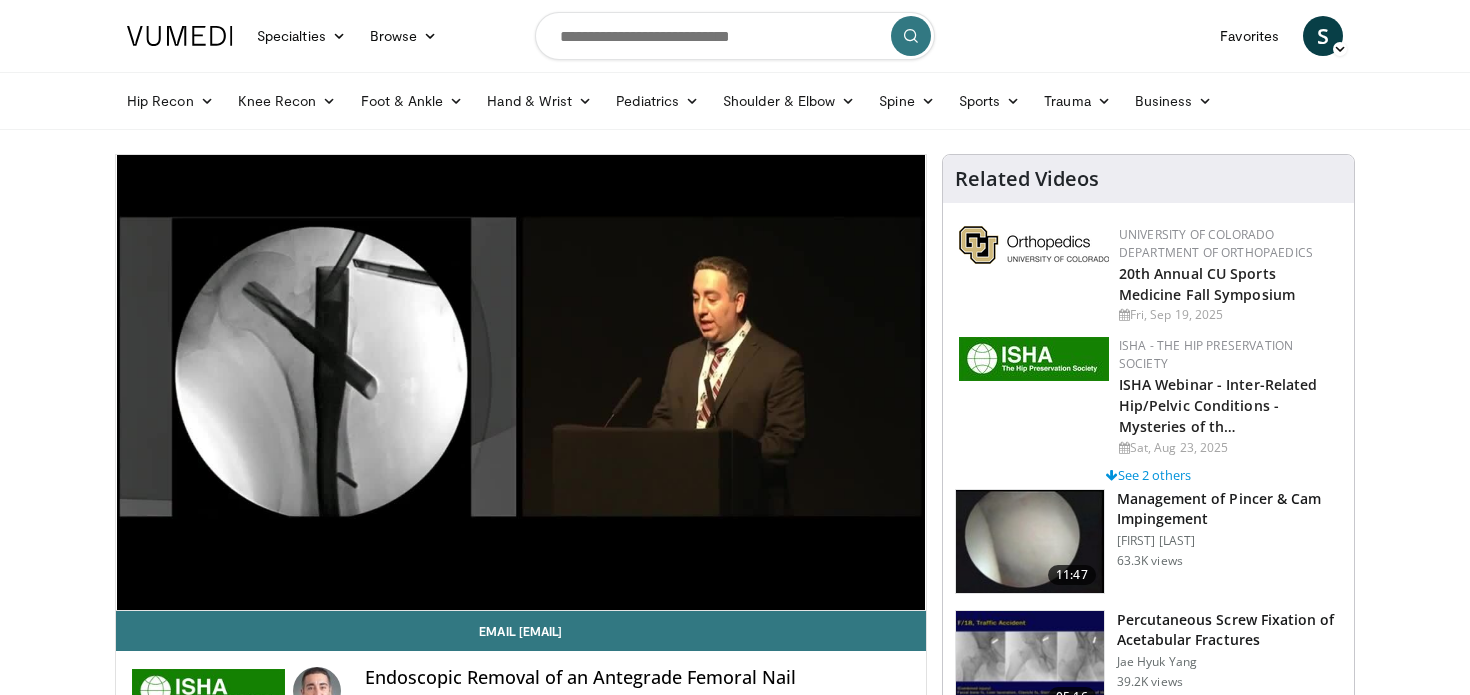 click on "**********" at bounding box center [521, 383] 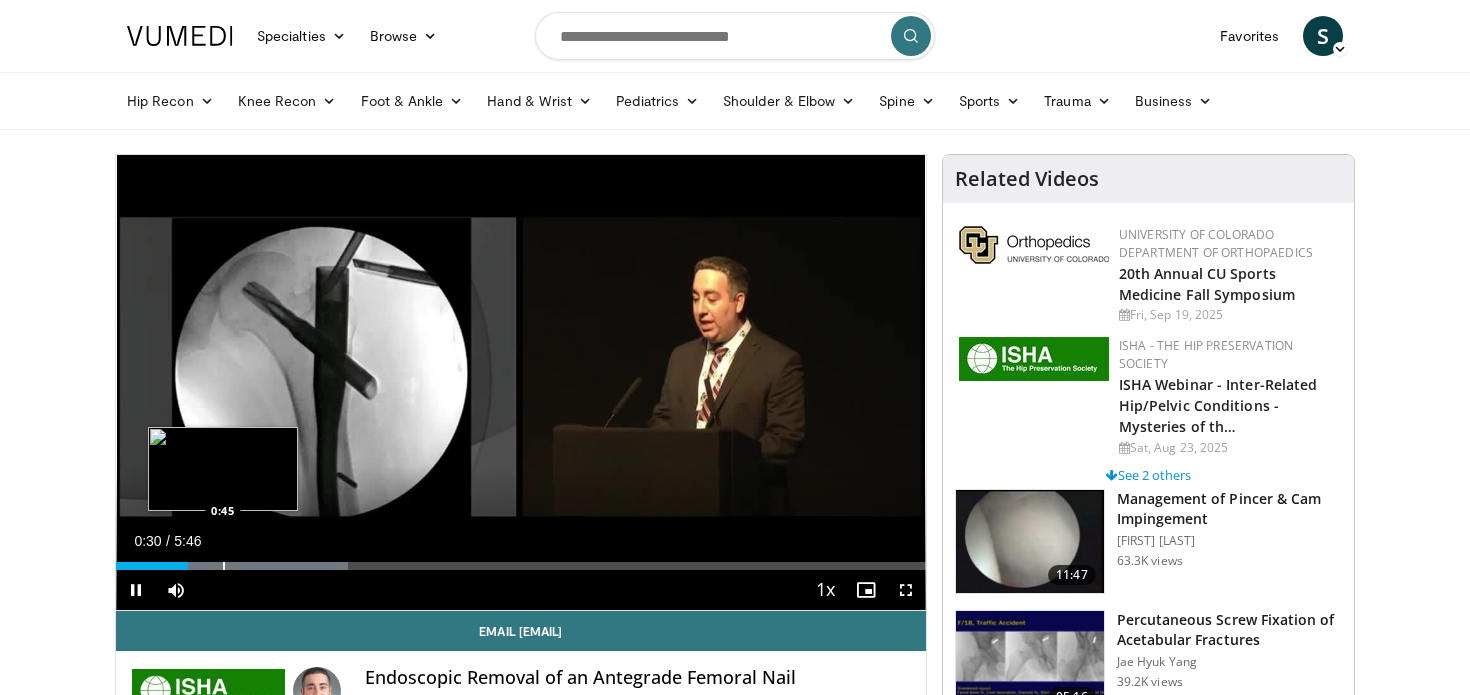 click on "Loaded :  28.65% 0:30 0:45" at bounding box center [521, 566] 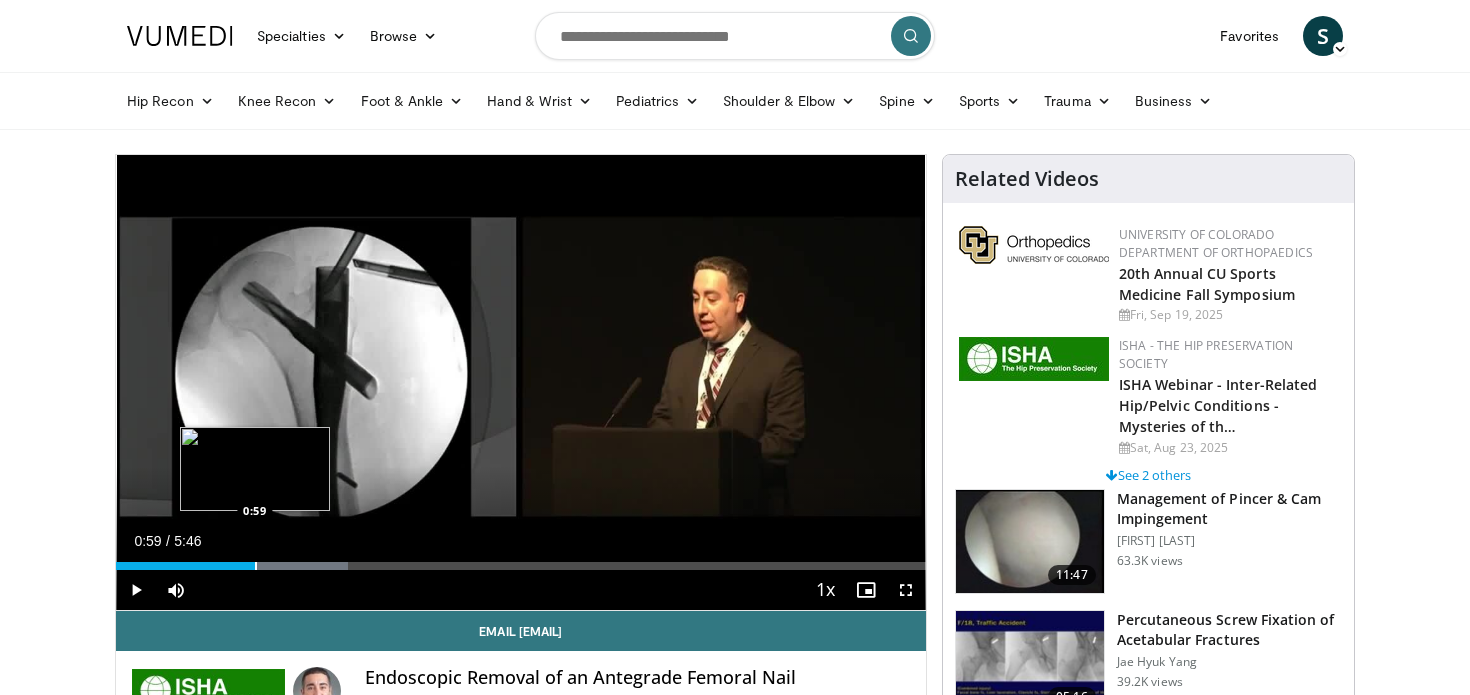 click at bounding box center [256, 566] 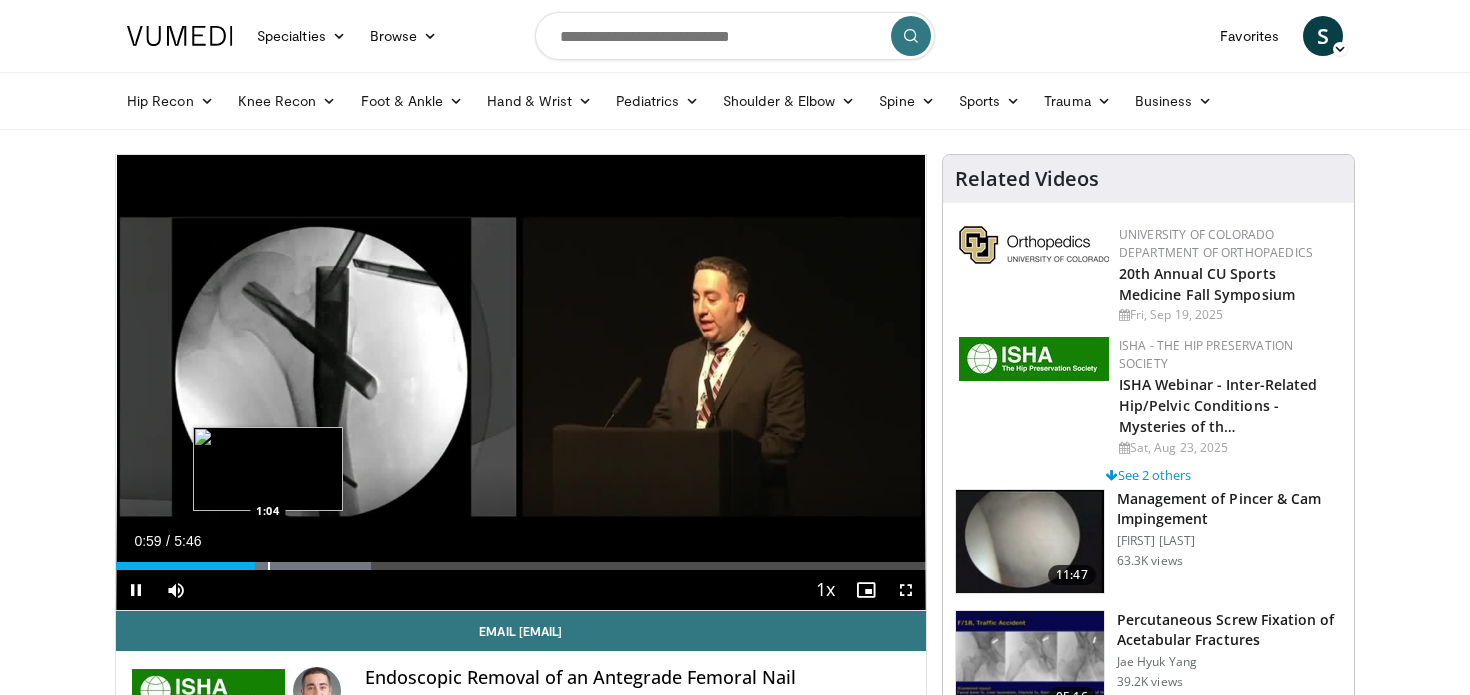 click at bounding box center [269, 566] 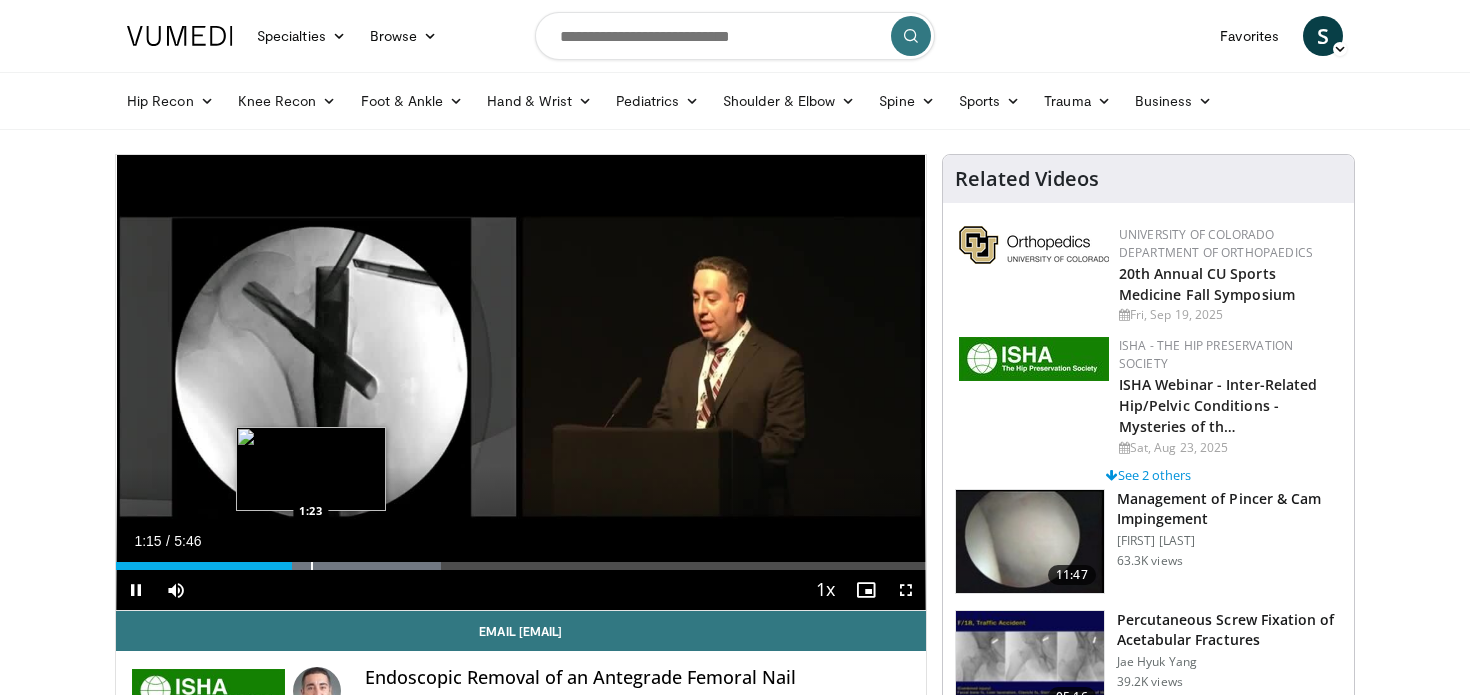 click at bounding box center (312, 566) 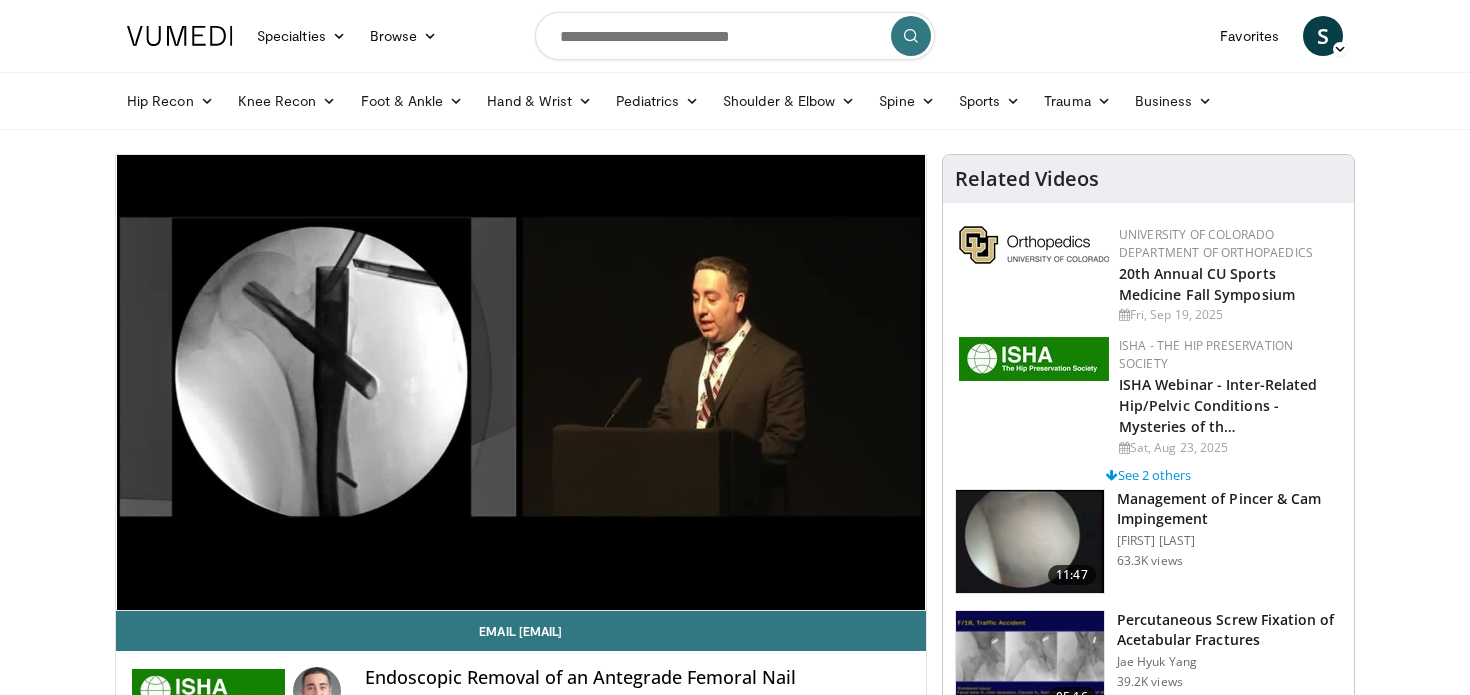 click on "10 seconds
Tap to unmute" at bounding box center (521, 382) 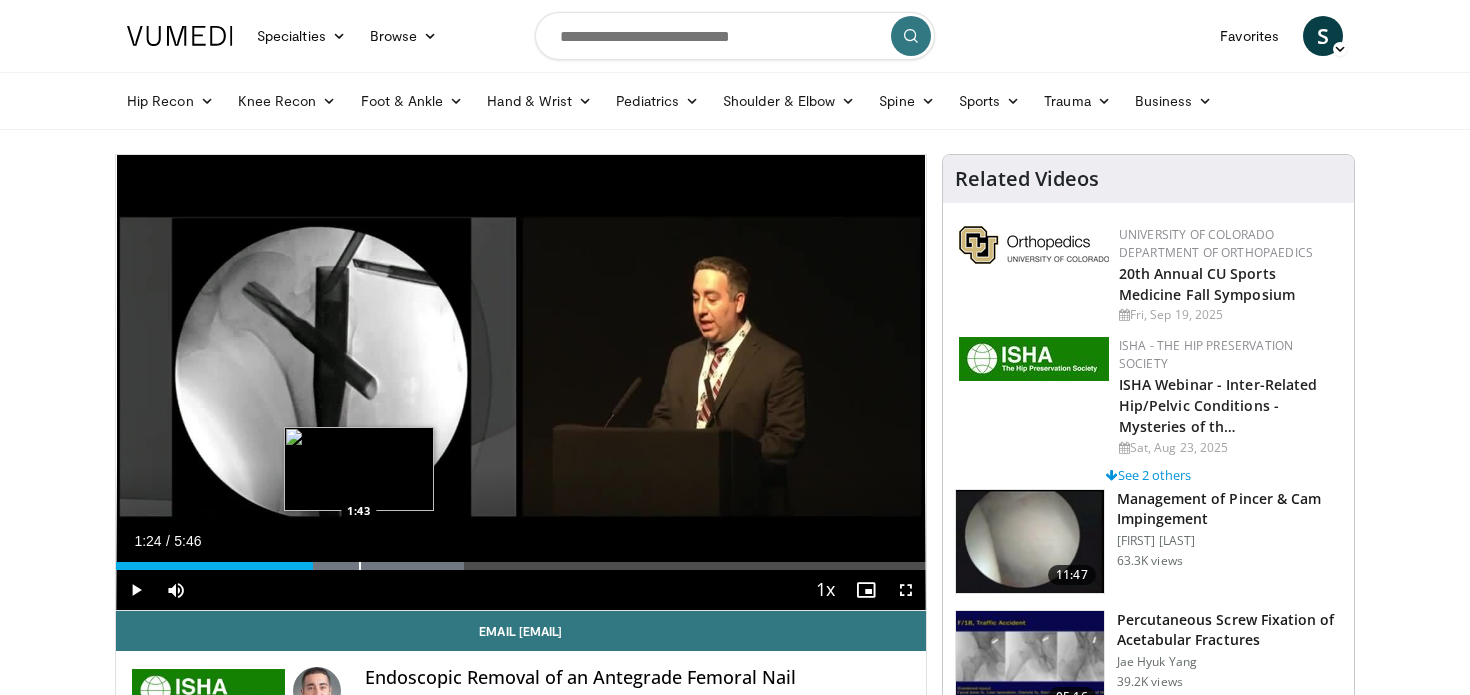 click at bounding box center (360, 566) 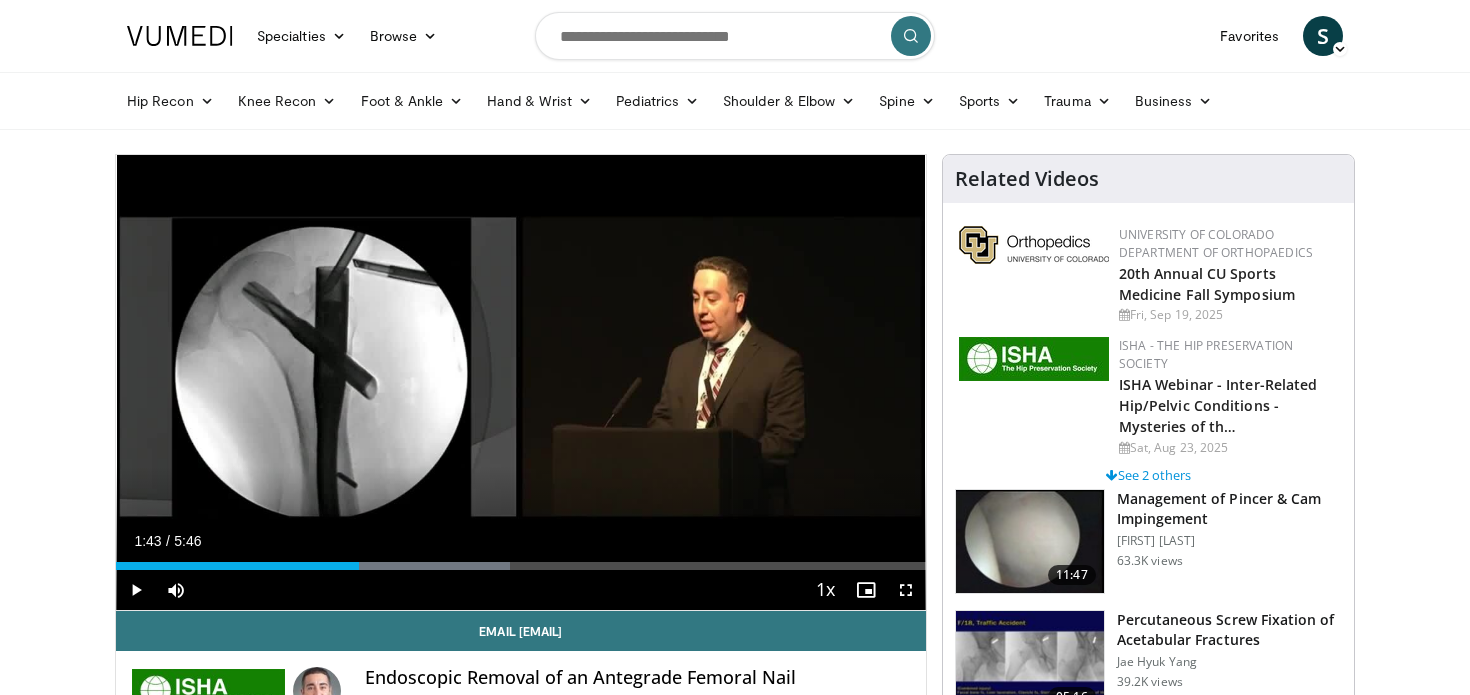 click on "Current Time  1:43 / Duration  5:46 Play Skip Backward Skip Forward Mute Loaded :  48.72% 1:43 2:01 Stream Type  LIVE Seek to live, currently behind live LIVE   1x Playback Rate 0.5x 0.75x 1x , selected 1.25x 1.5x 1.75x 2x Chapters Chapters Descriptions descriptions off , selected Captions captions settings , opens captions settings dialog captions off , selected Audio Track en (Main) , selected Fullscreen Enable picture-in-picture mode" at bounding box center (521, 590) 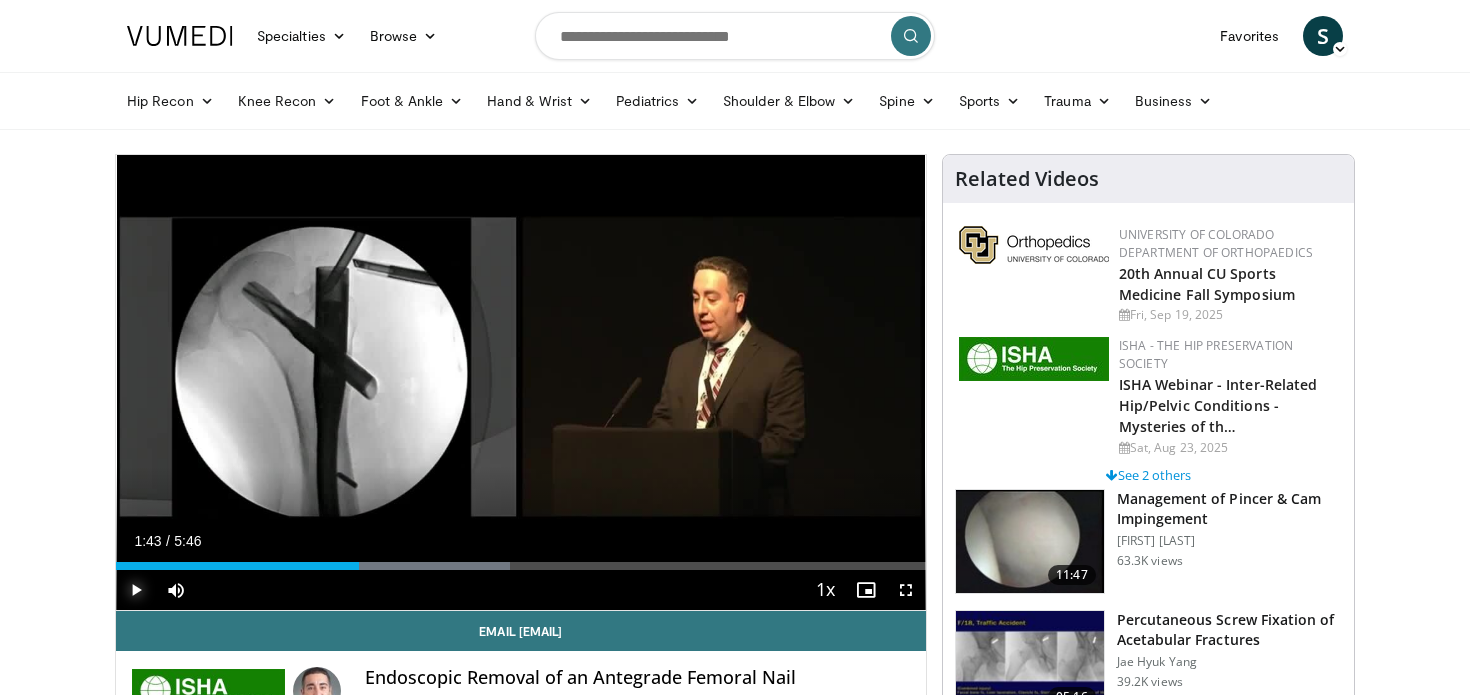 click at bounding box center (136, 590) 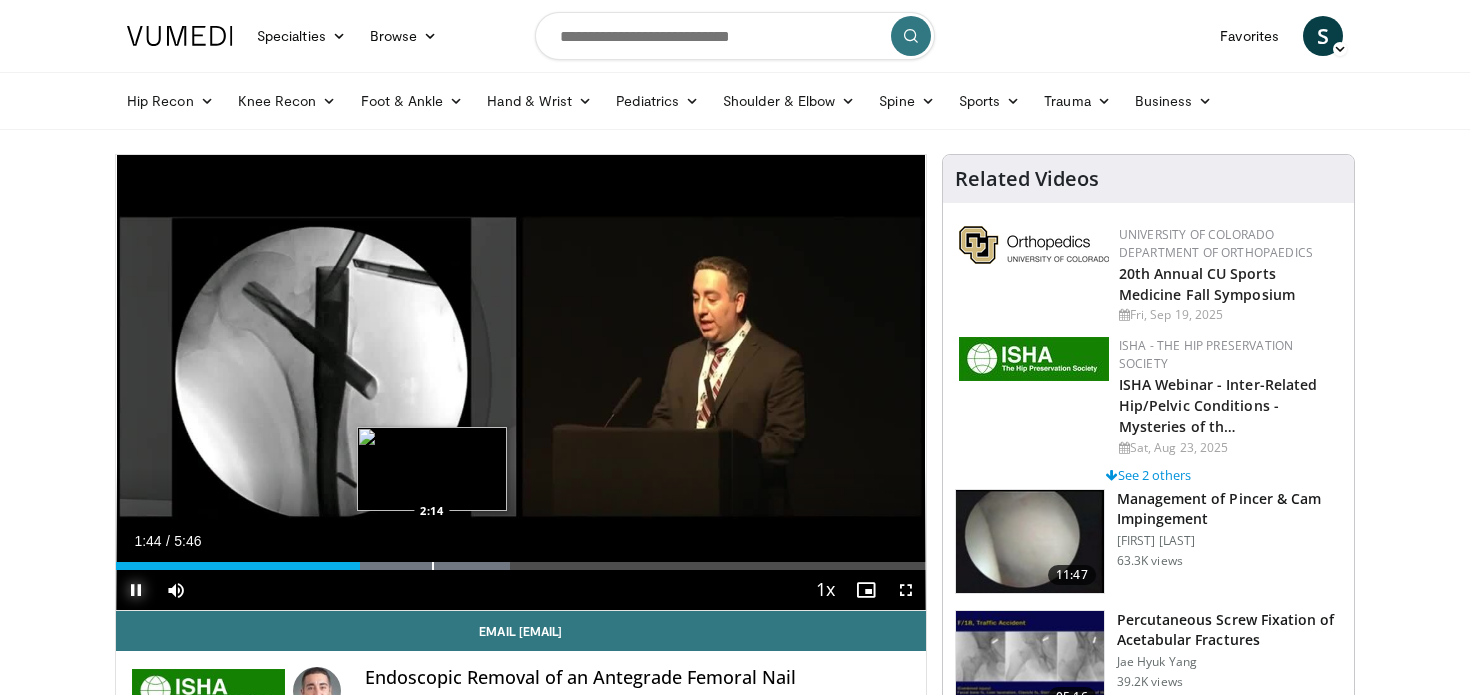 click at bounding box center (433, 566) 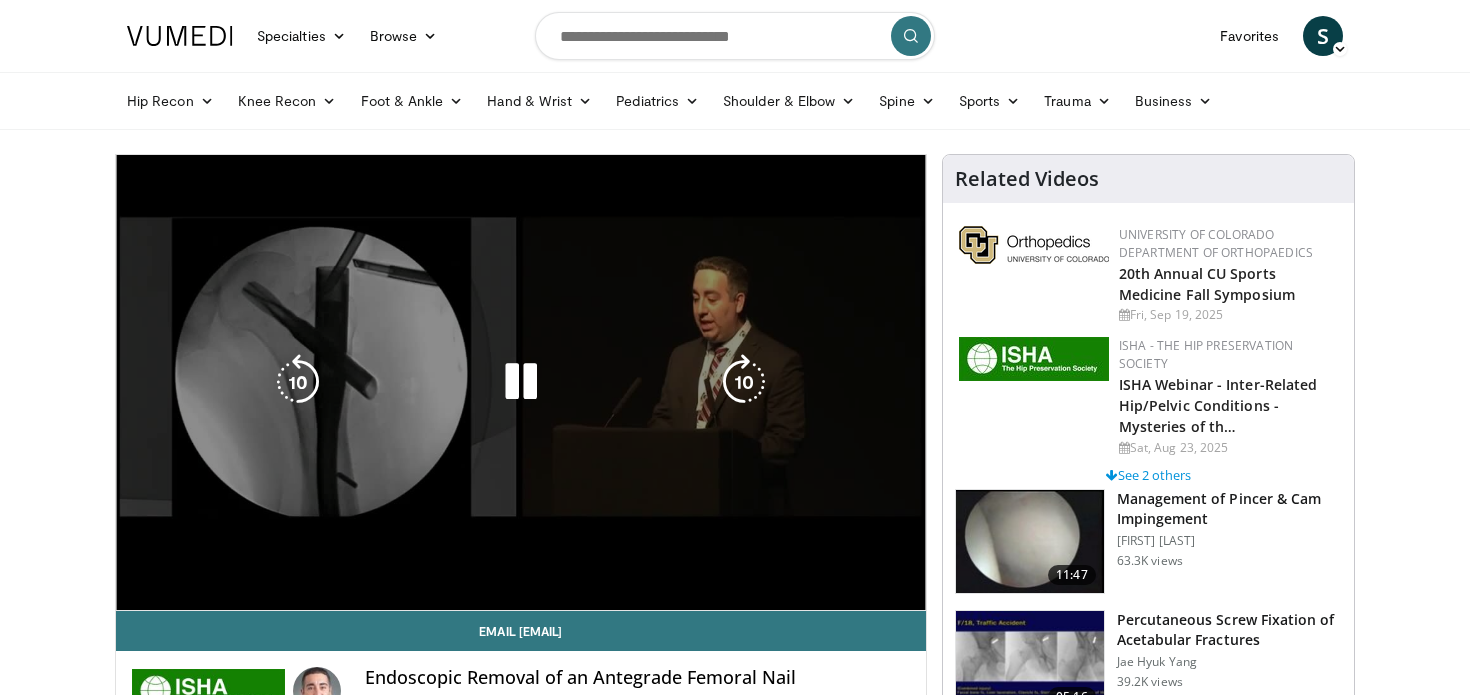 click on "**********" at bounding box center [521, 383] 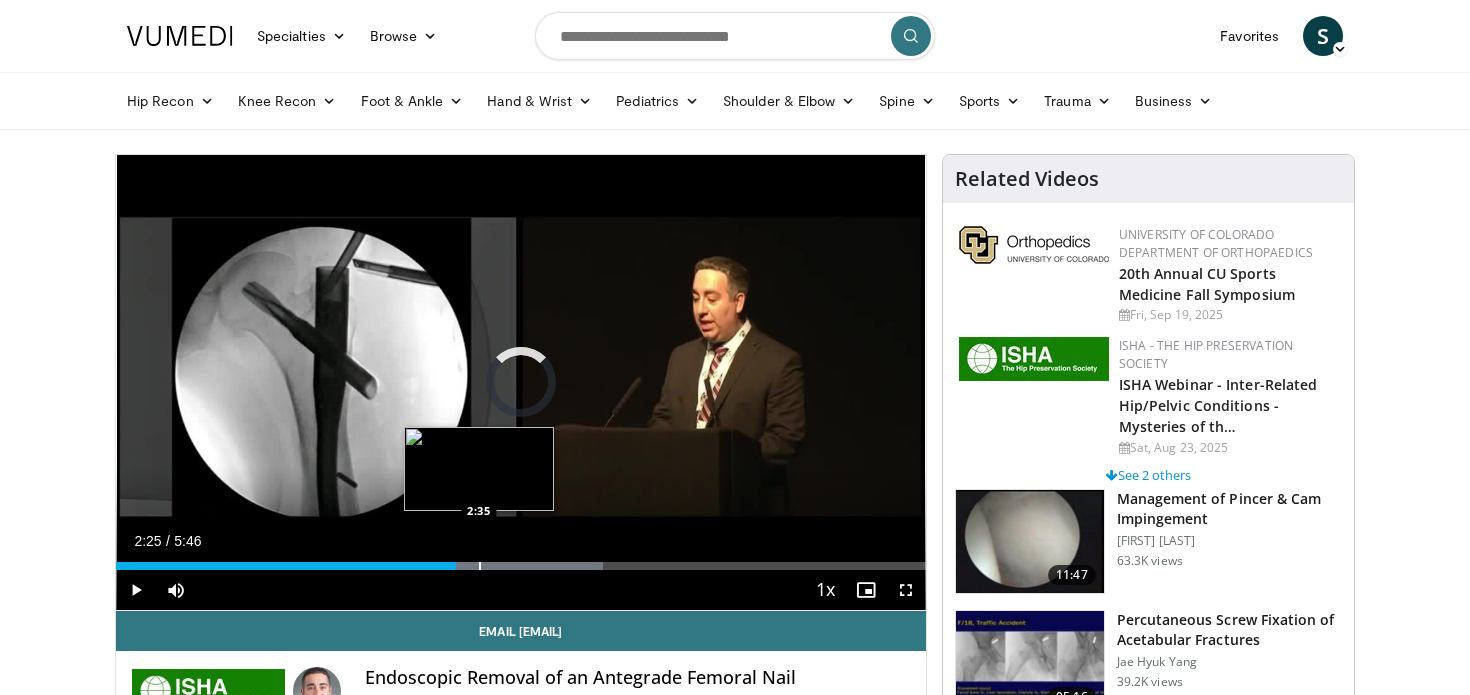 click at bounding box center (480, 566) 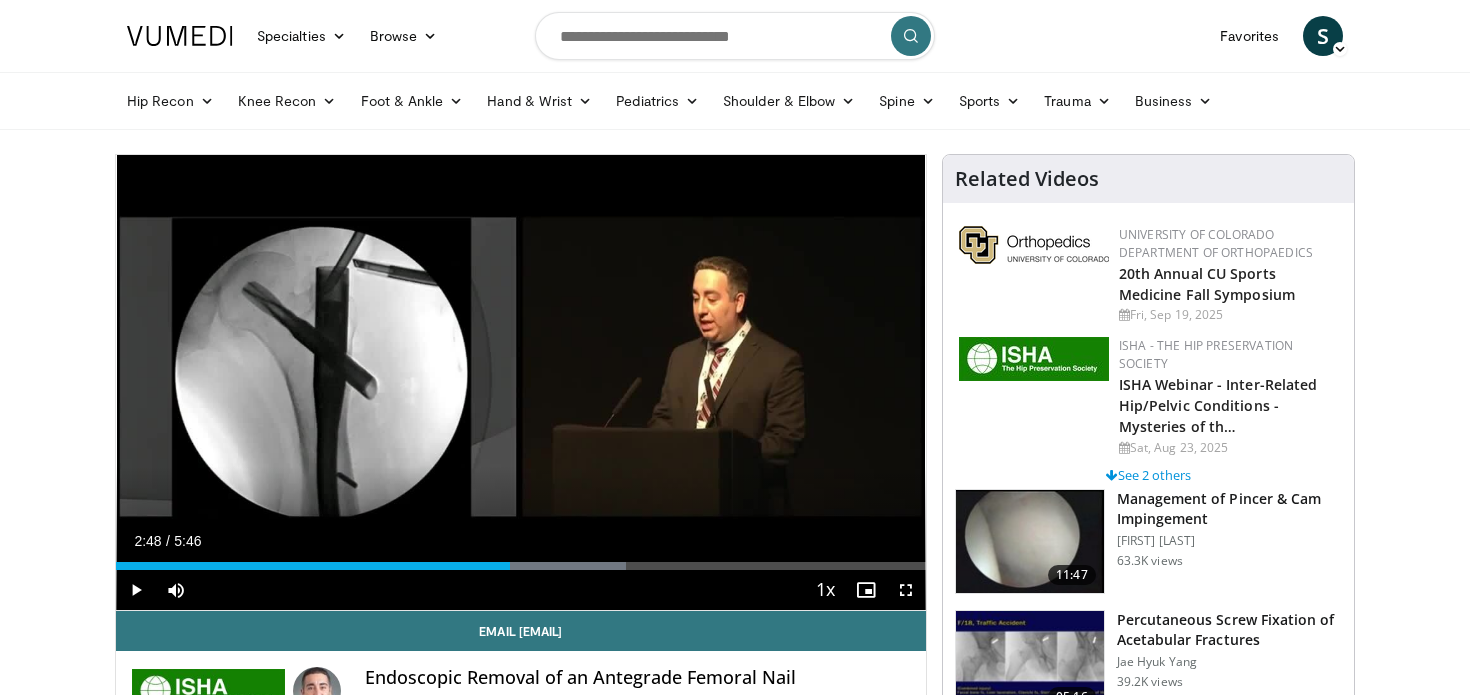 click at bounding box center (511, 566) 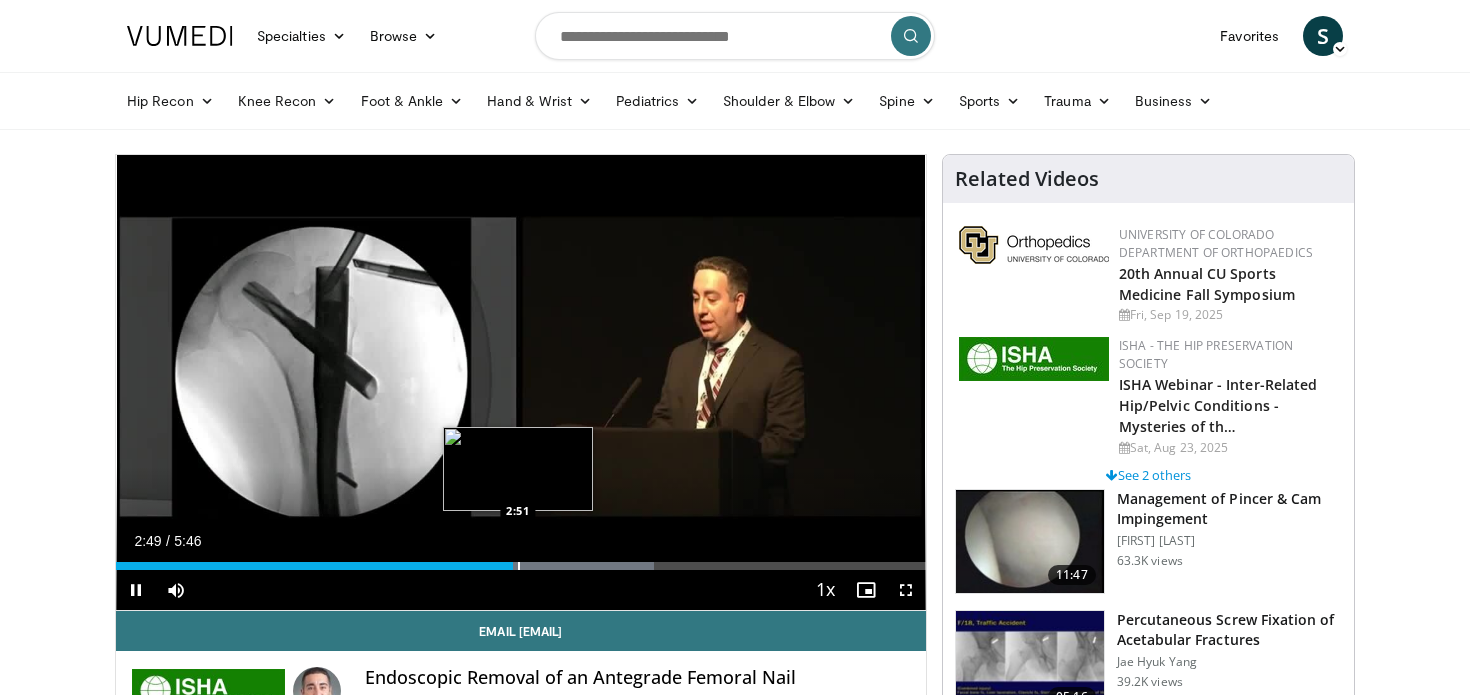 click at bounding box center [519, 566] 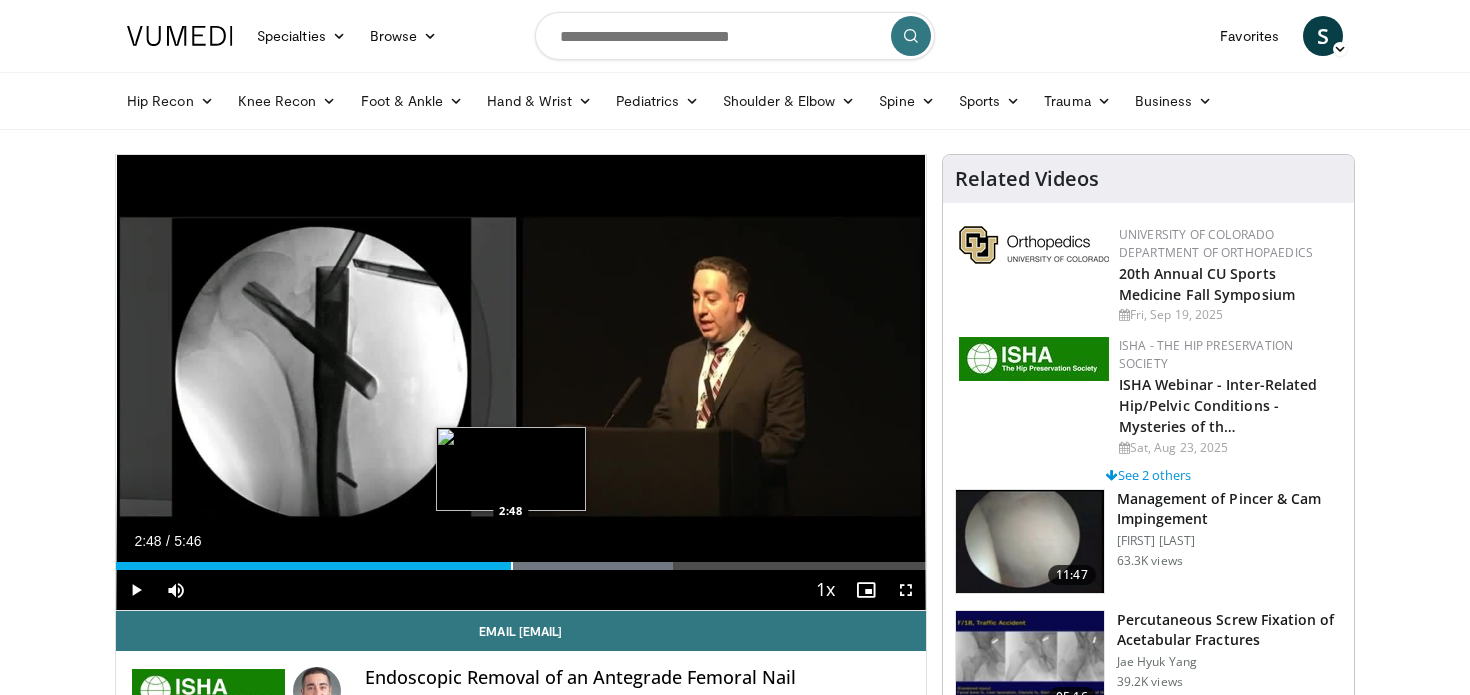 click at bounding box center (512, 566) 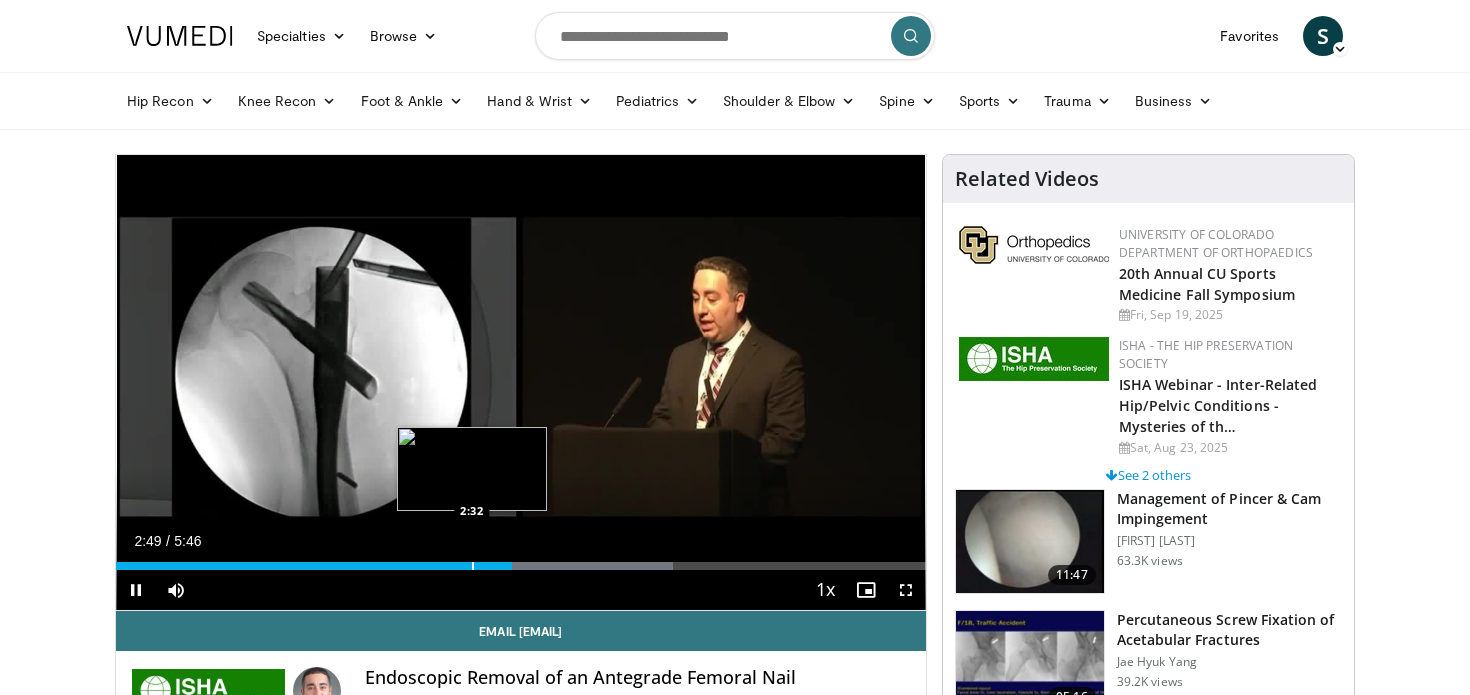 click at bounding box center [473, 566] 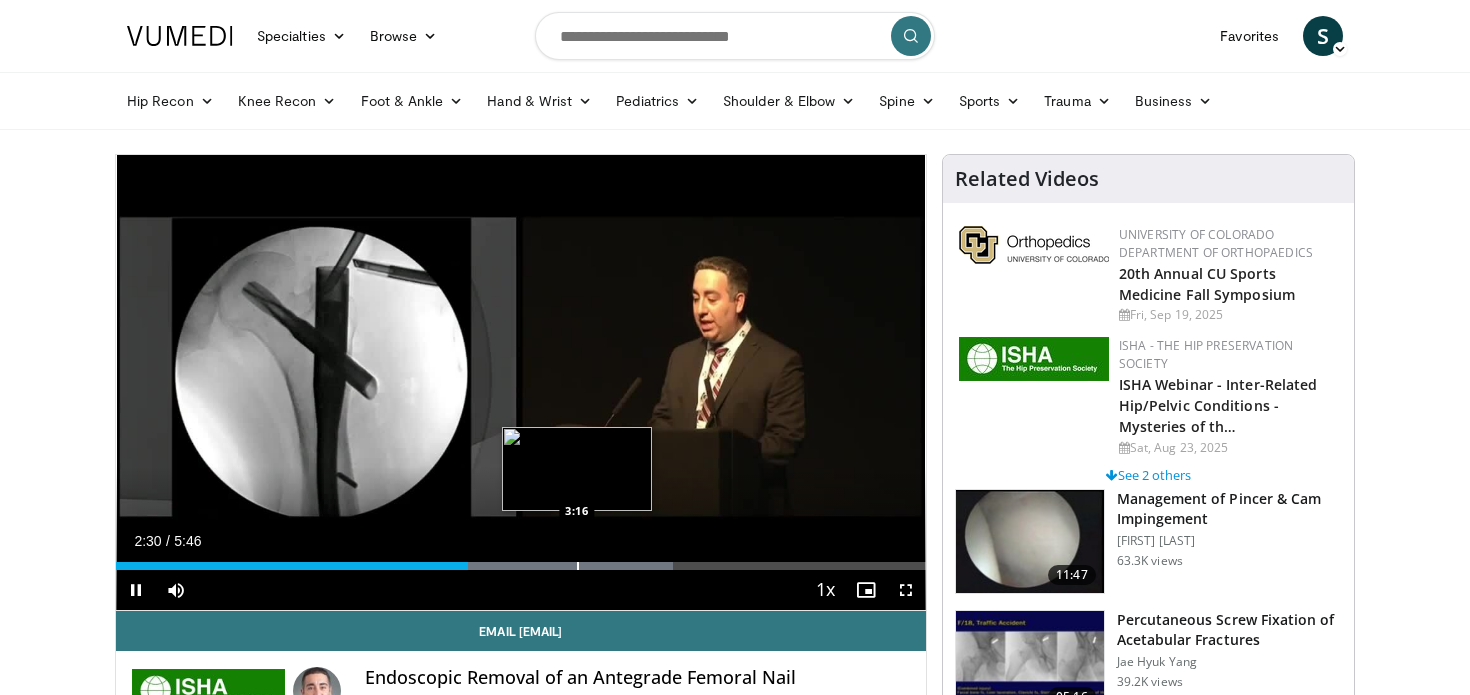click at bounding box center (578, 566) 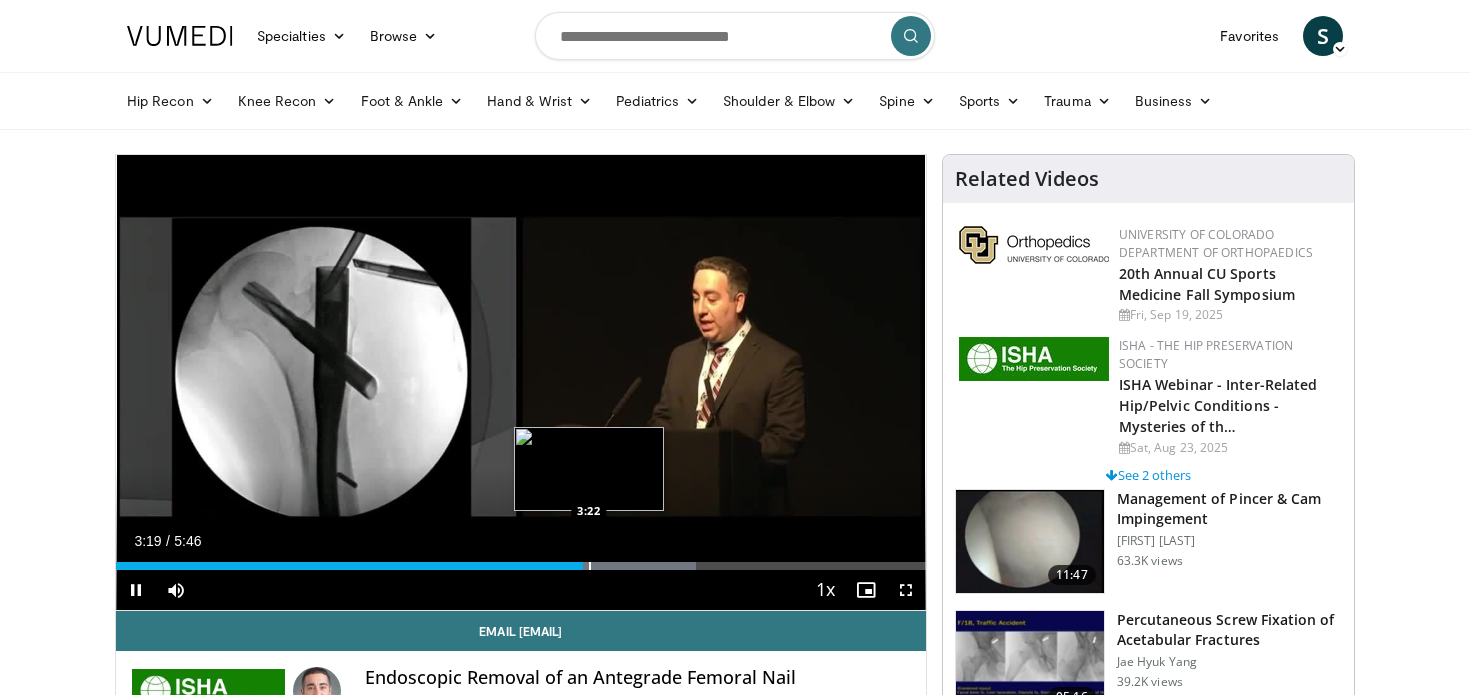 click at bounding box center (590, 566) 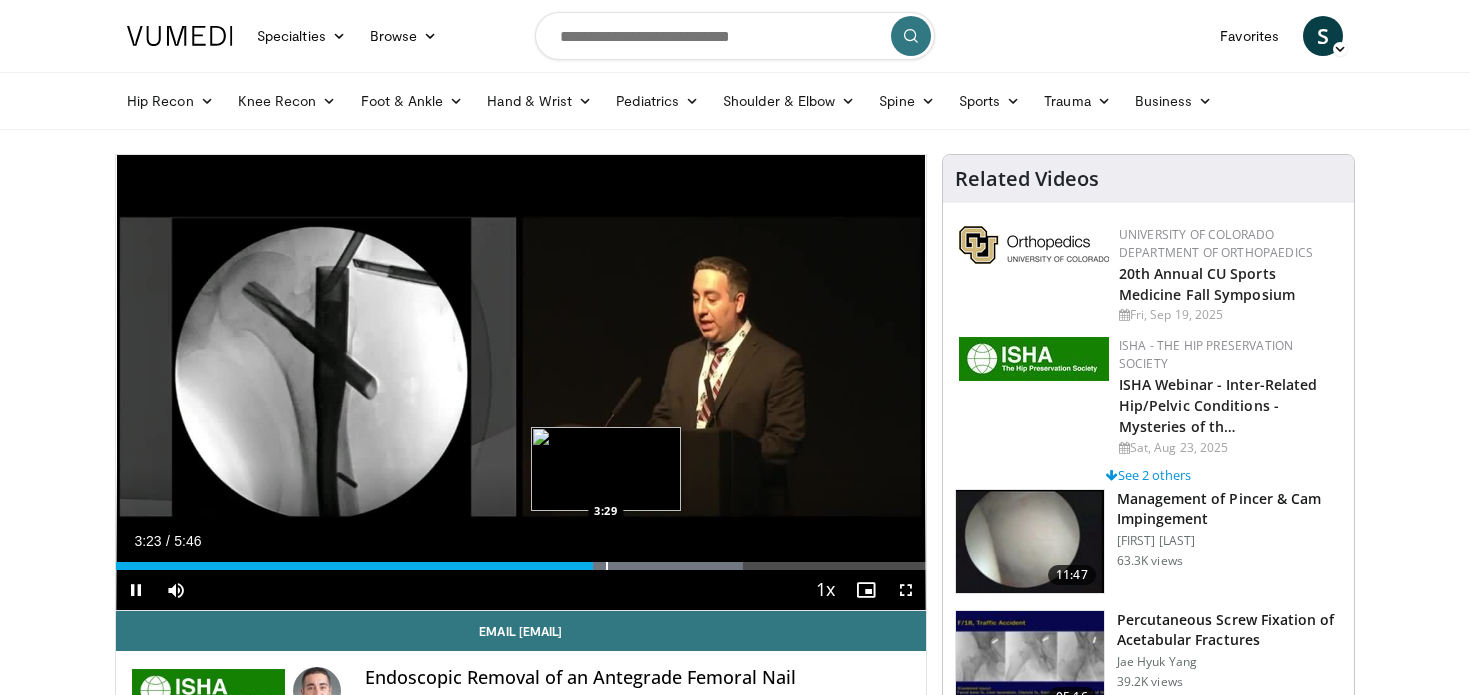 click at bounding box center (607, 566) 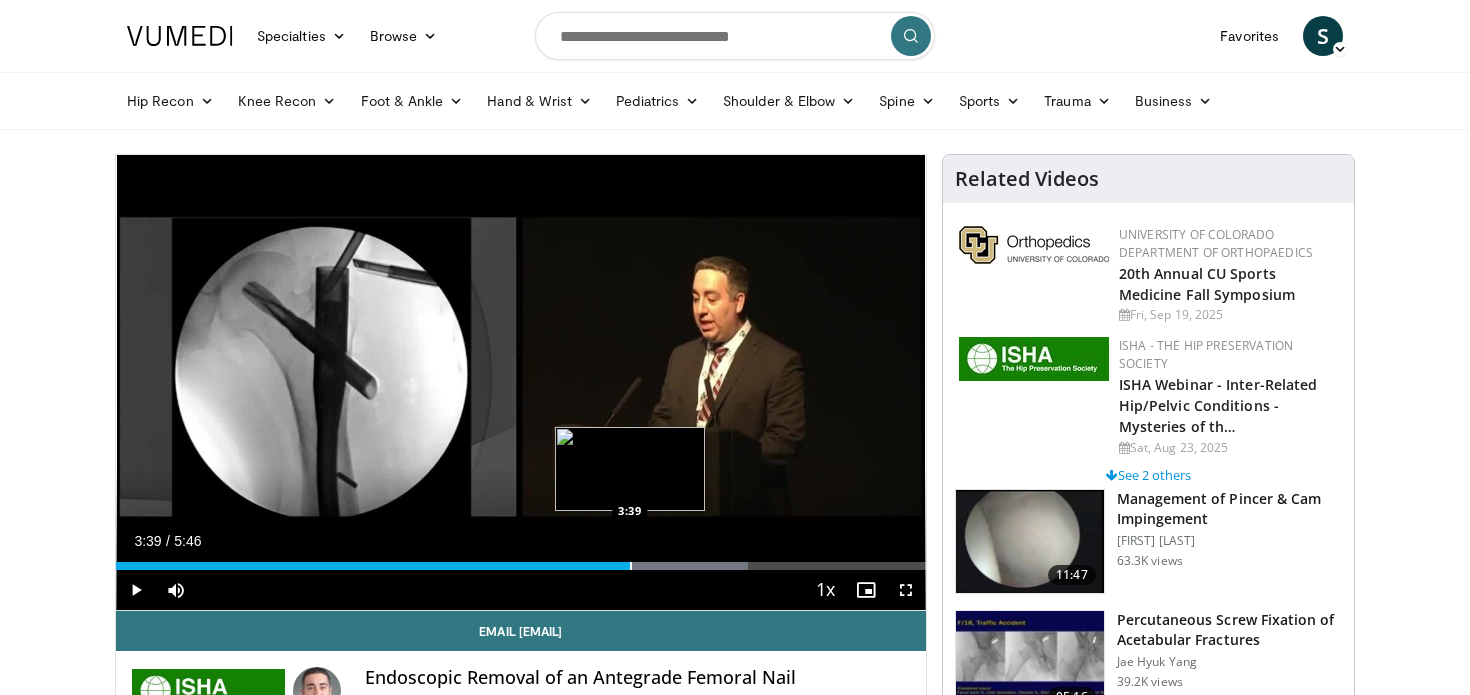 click on "Loaded :  78.03% 3:39 3:39" at bounding box center (521, 560) 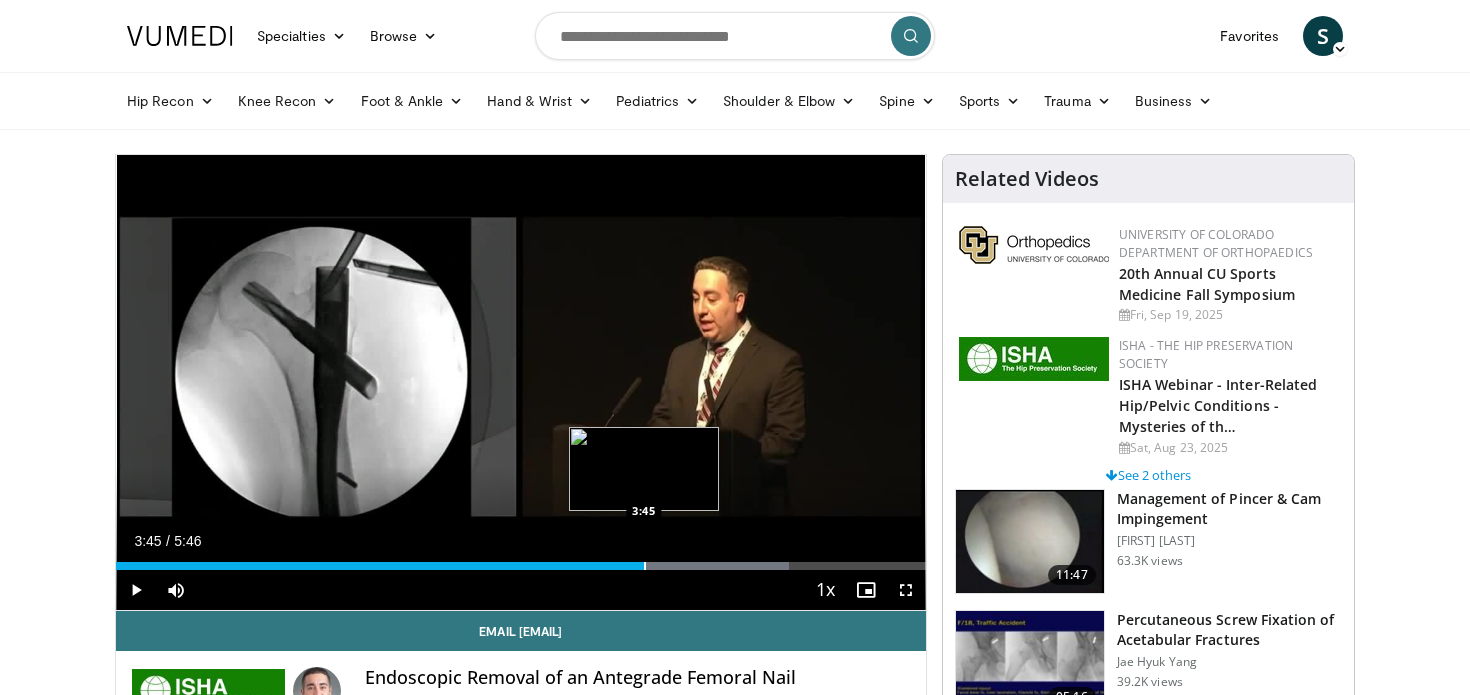 click on "Loaded :  83.12% 3:45 3:45" at bounding box center [521, 560] 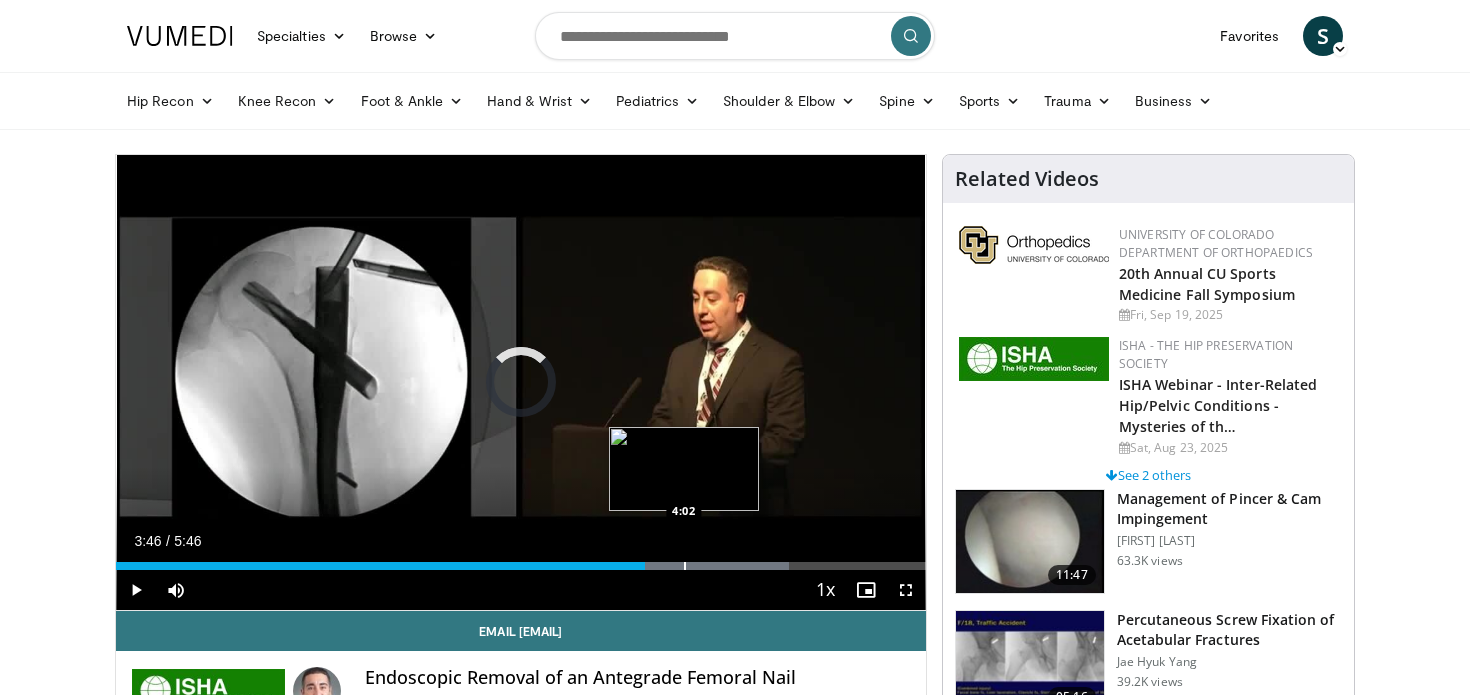 click at bounding box center [685, 566] 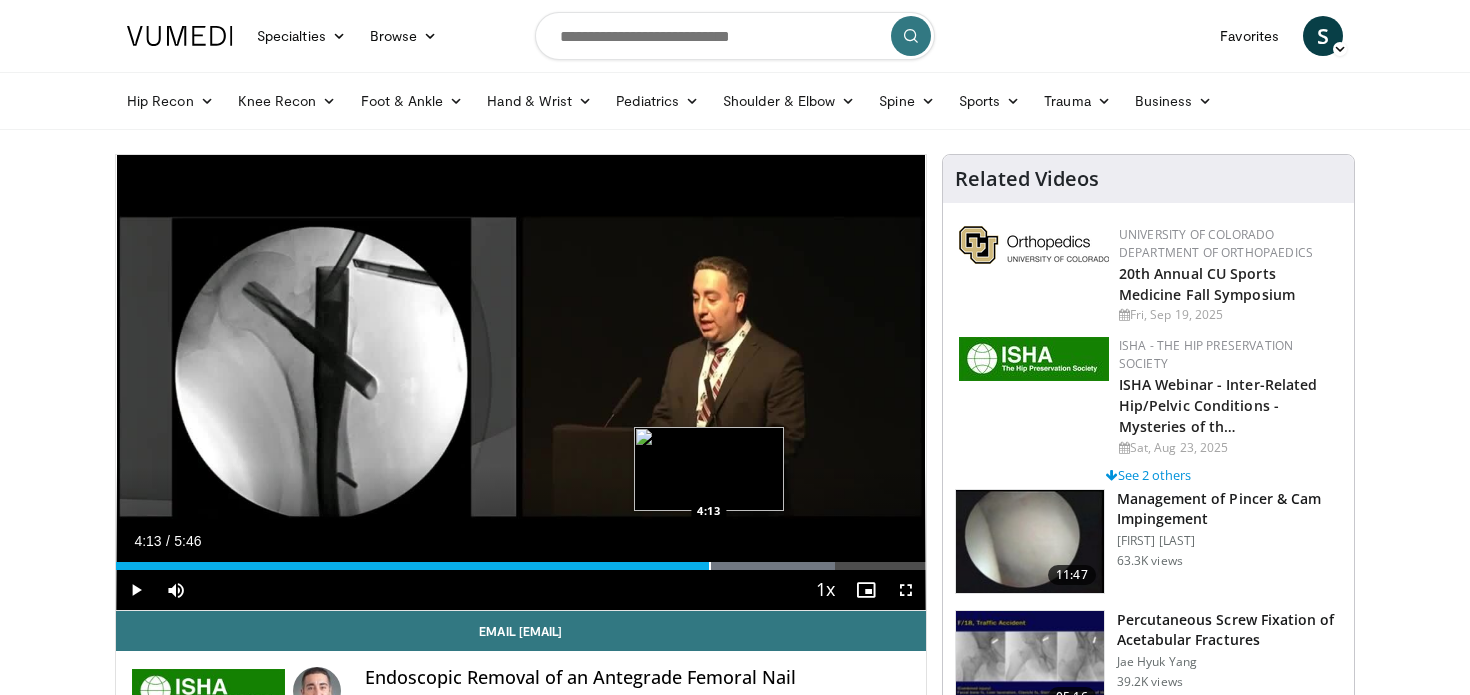 click at bounding box center [710, 566] 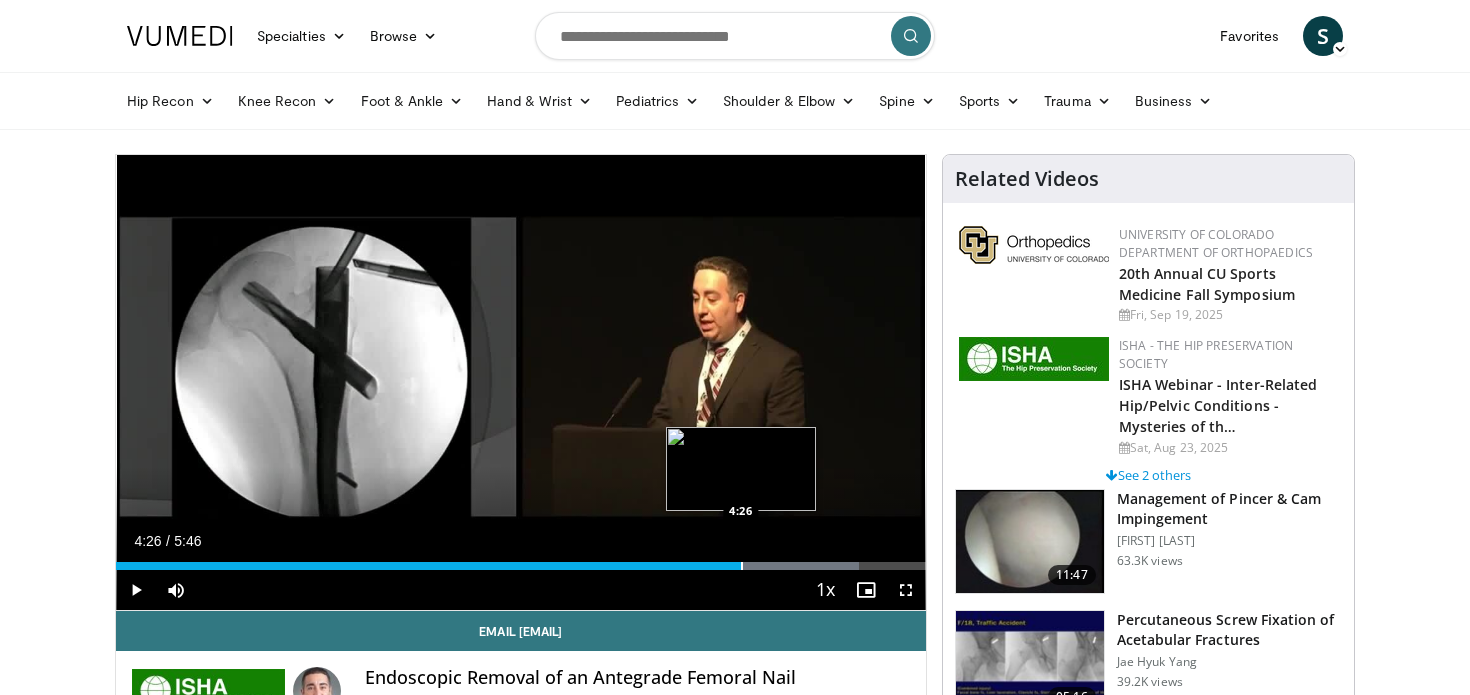 click at bounding box center (742, 566) 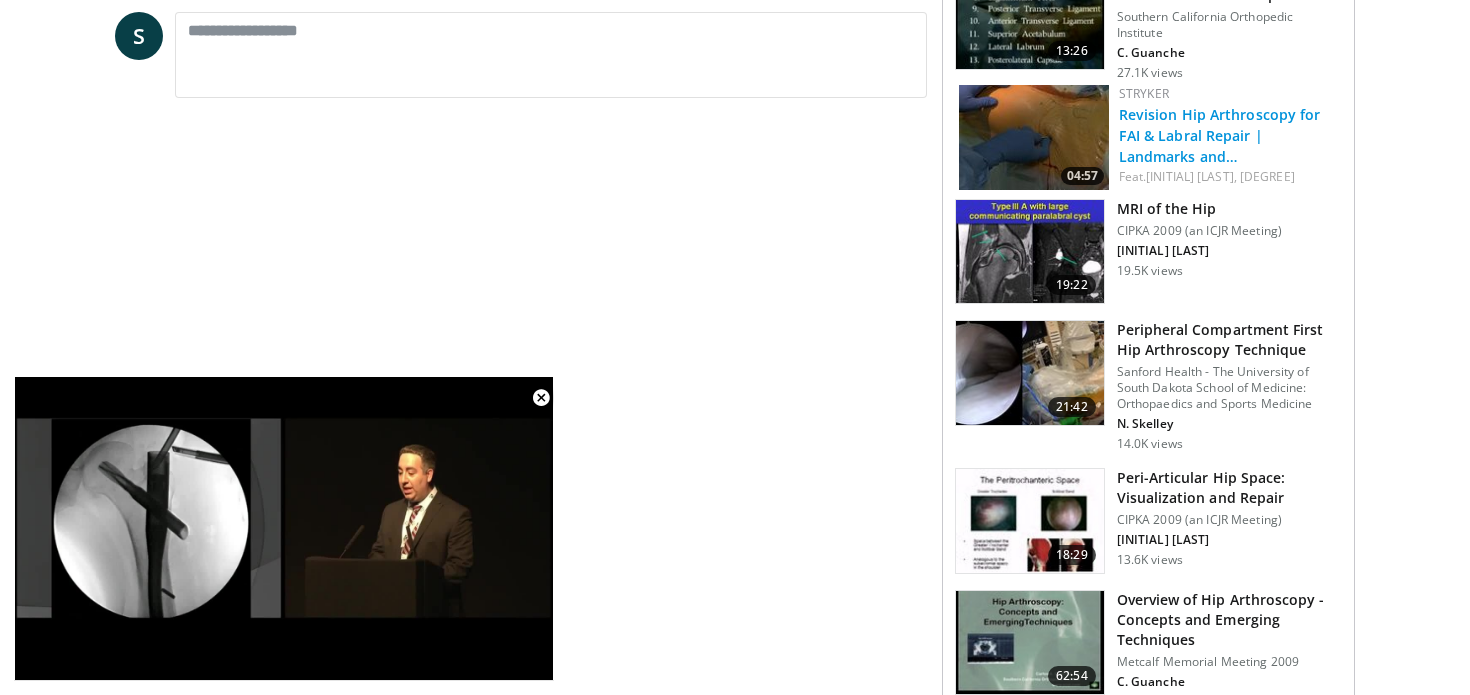 scroll, scrollTop: 896, scrollLeft: 0, axis: vertical 